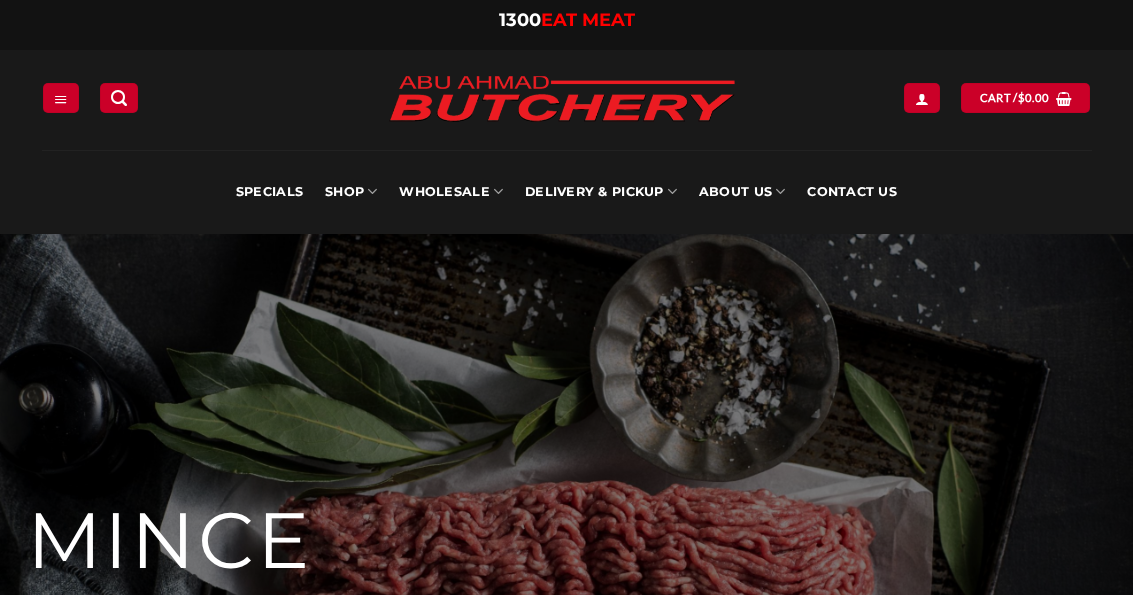 scroll, scrollTop: 0, scrollLeft: 0, axis: both 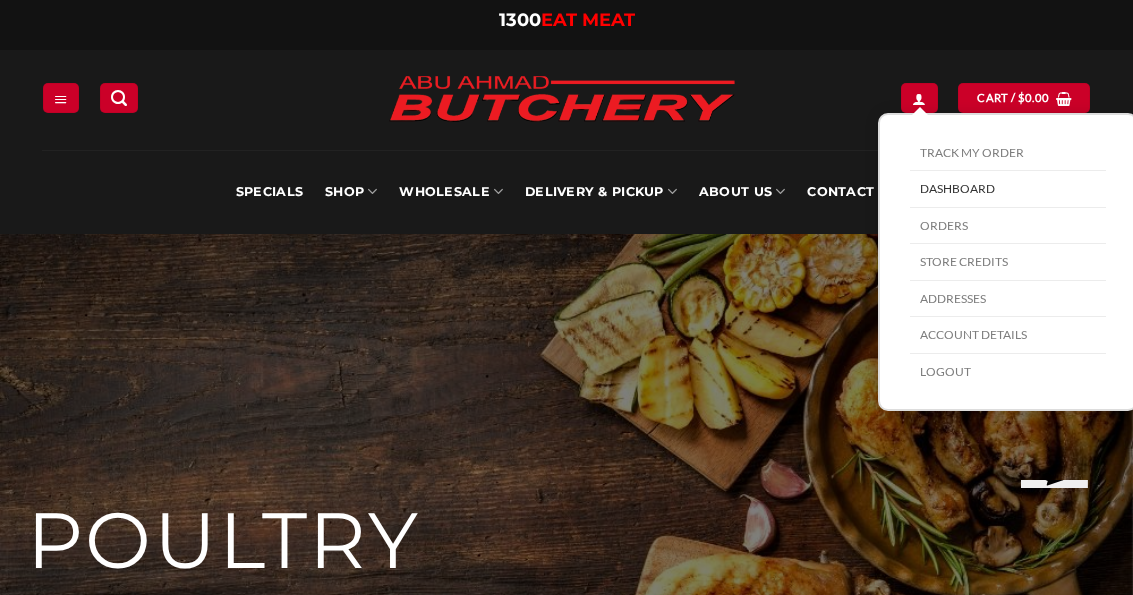 click at bounding box center (919, 99) 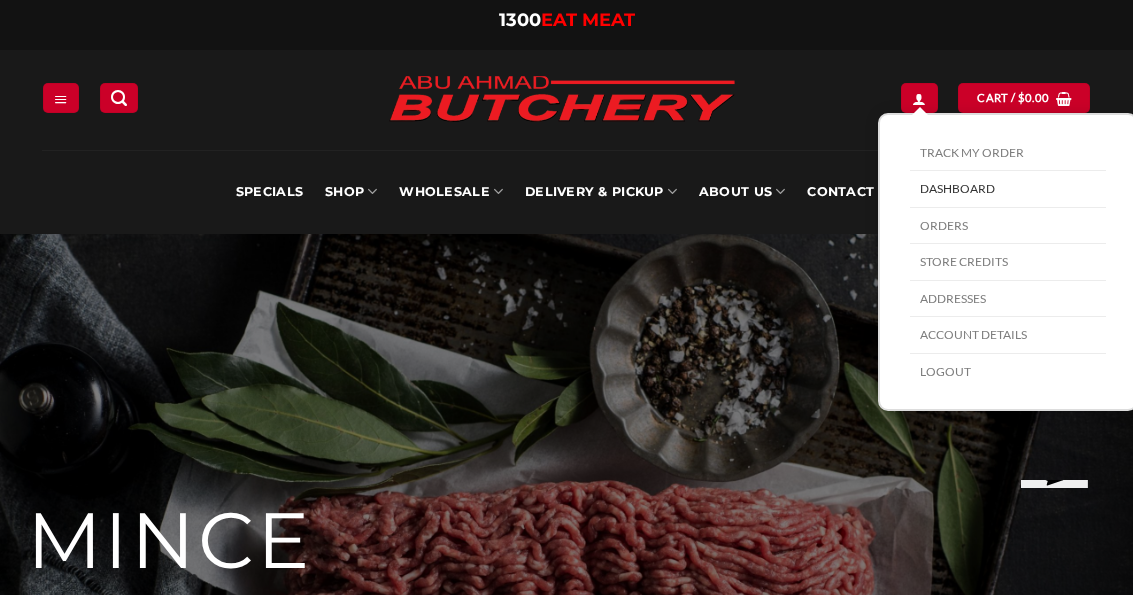 click on "Orders" at bounding box center [1008, 226] 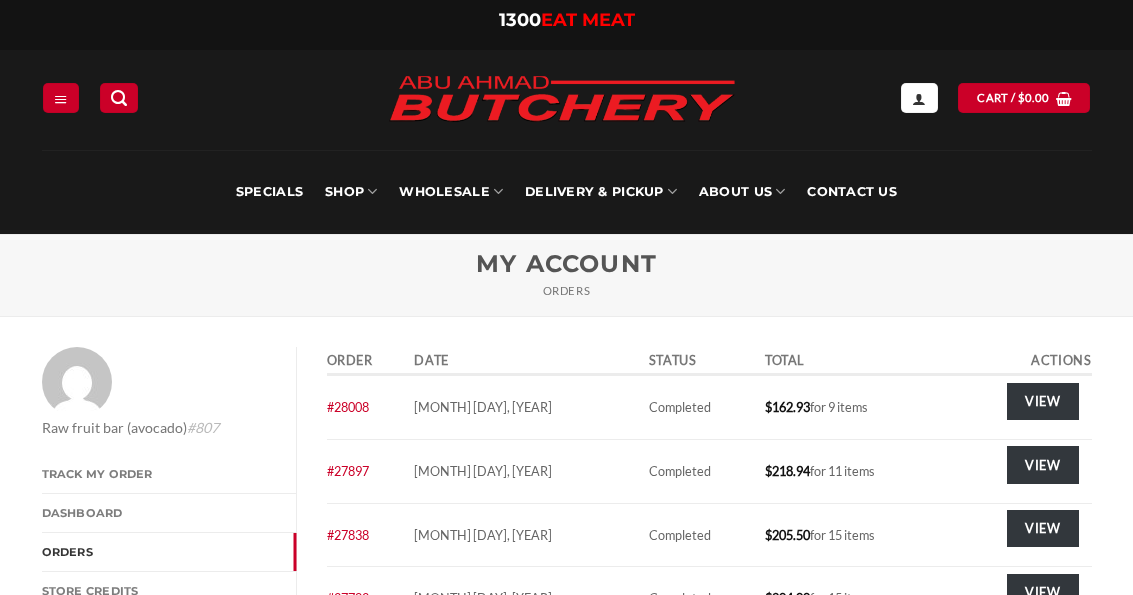 scroll, scrollTop: 0, scrollLeft: 0, axis: both 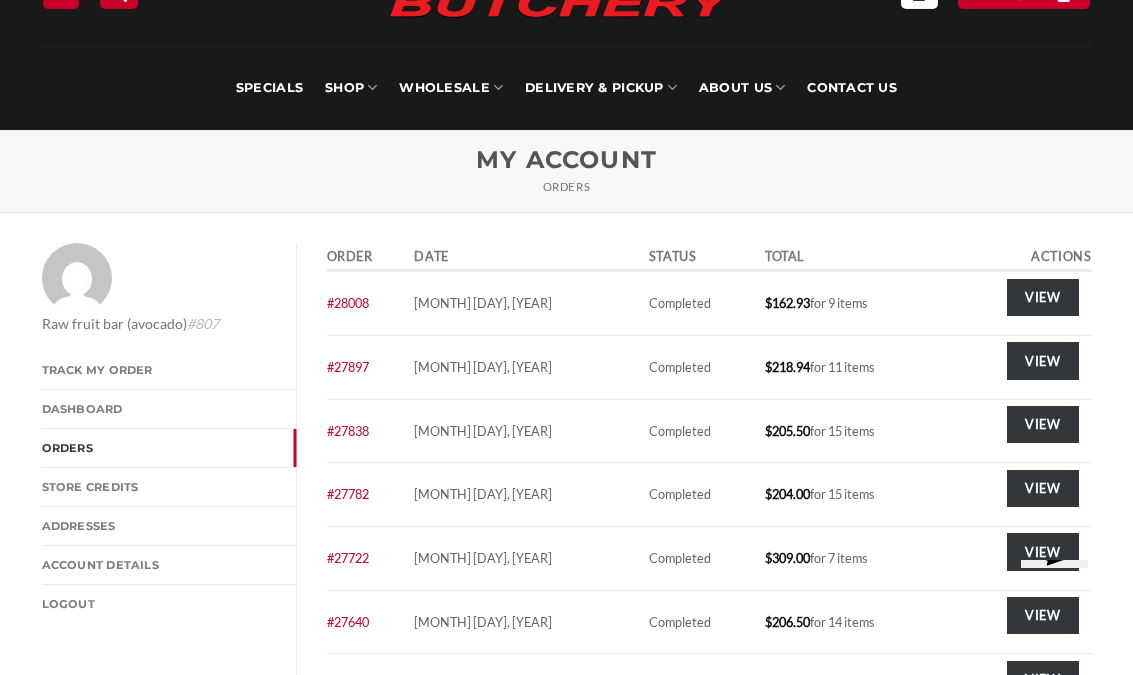 click on "View" at bounding box center (1043, 297) 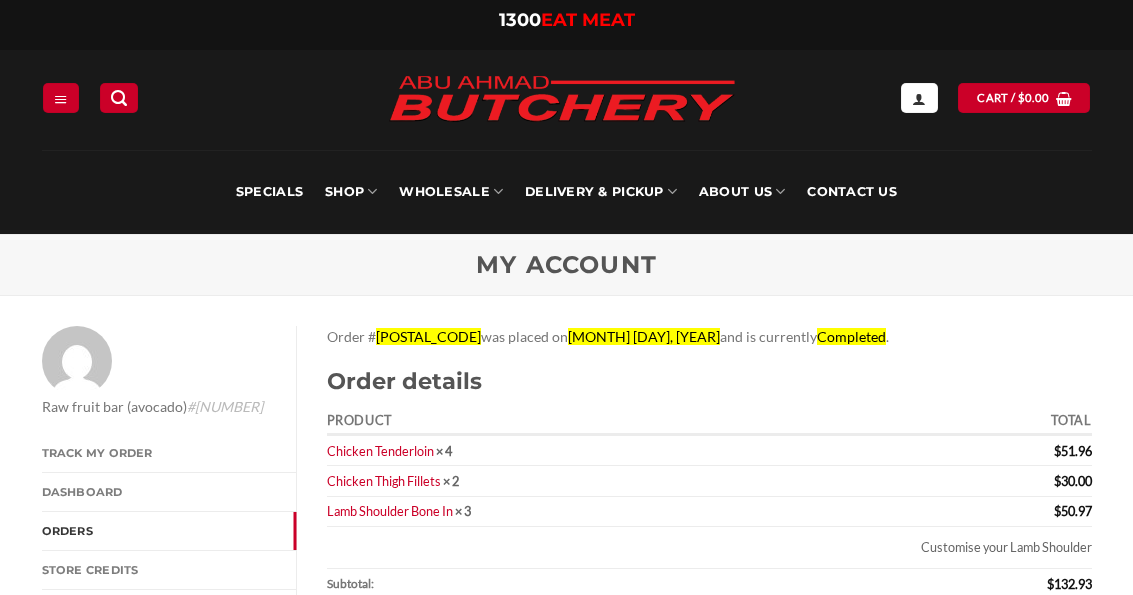 scroll, scrollTop: 0, scrollLeft: 0, axis: both 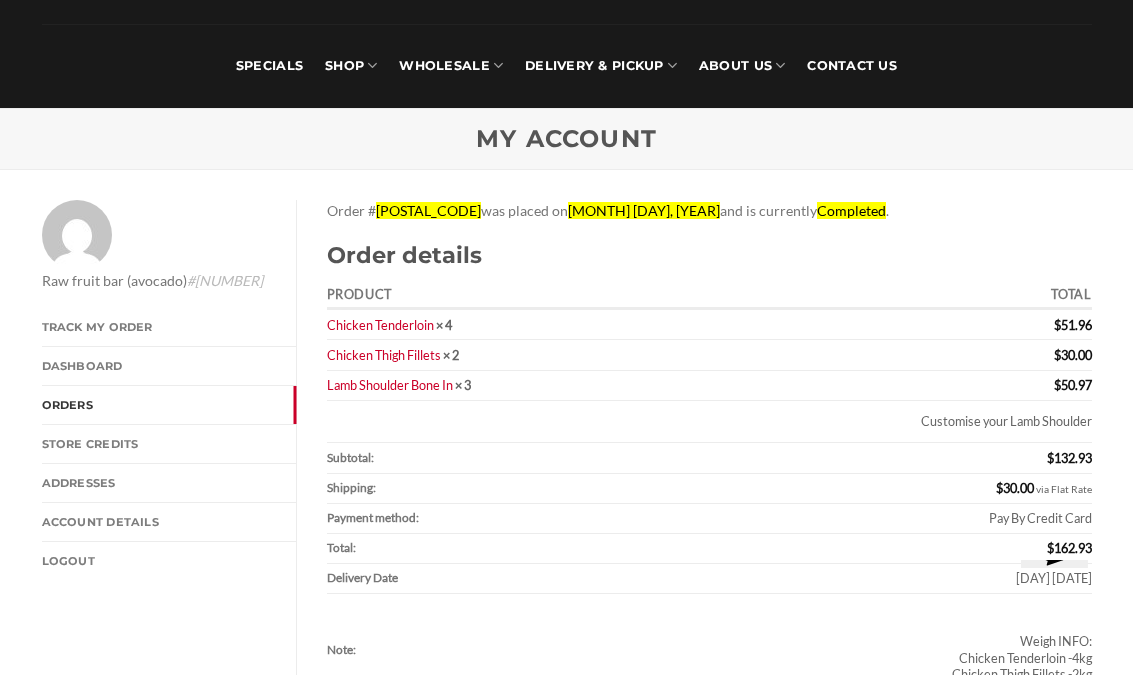 click on "Lamb Shoulder Bone In" at bounding box center (390, 385) 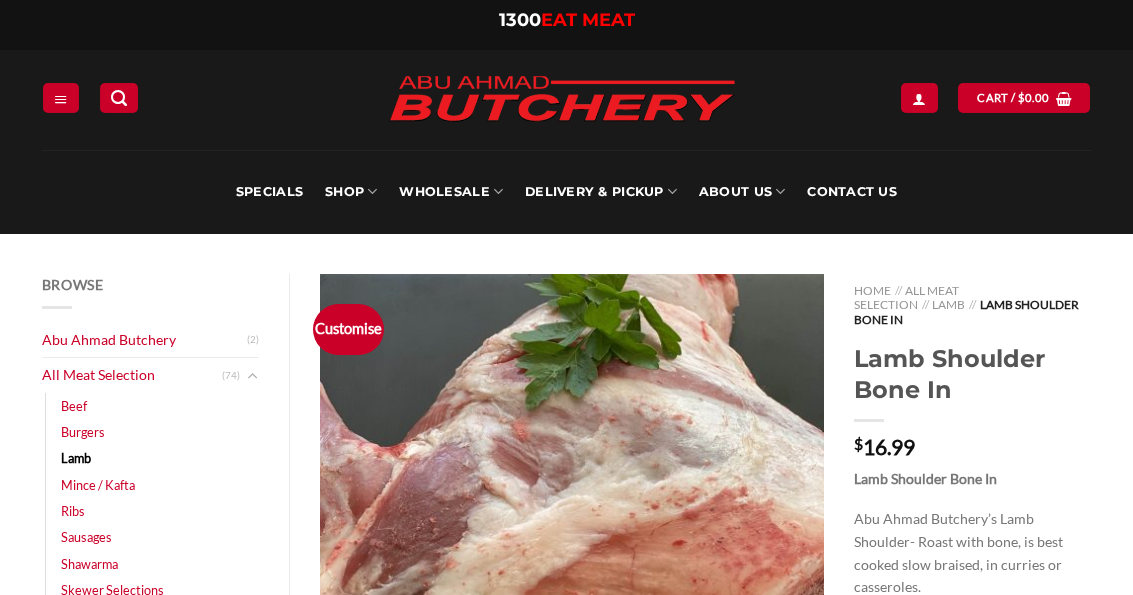 scroll, scrollTop: 0, scrollLeft: 0, axis: both 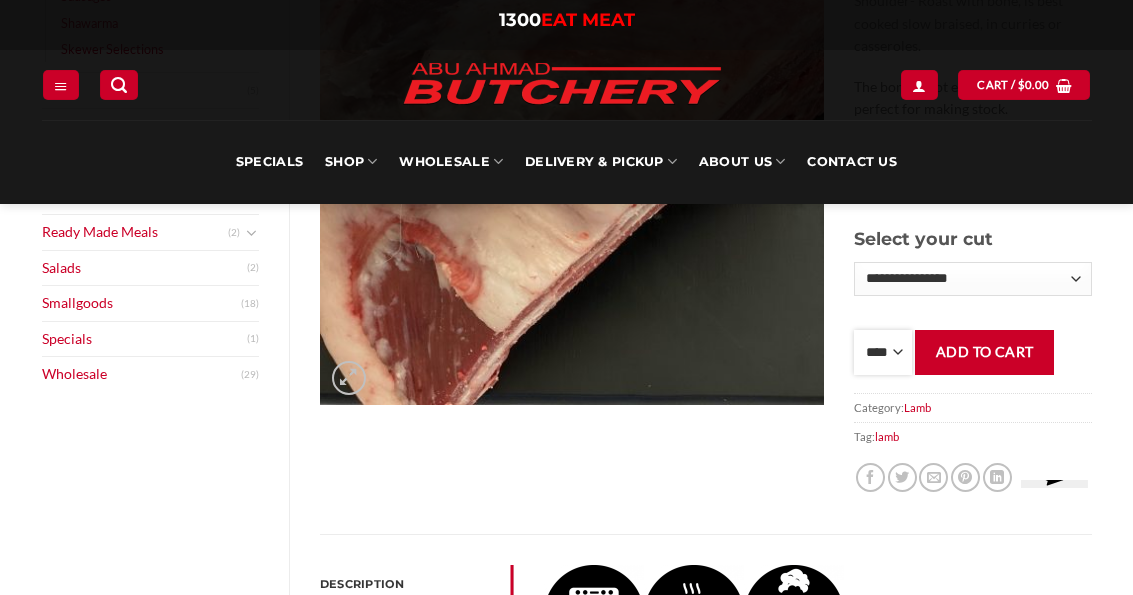 click on "**** * *** * *** * *** * *** * *** * *** * *** * *** * *** ** **** ** **** ** **** ** **** ** **** ** **** ** **** ** **** ** **** ** **** ** **** ** **** ** **** ** **** ** **** ** **** ** **** ** **** ** **** ** **** ** **** ** **** ** **** ** **** ** **** ** **** ** **** ** **** ** **** ** **** ** **** ** **** ** **** ** **** ** **** ** **** ** **** ** **** ** **** ** **** ** **** ** **** ** **** ** **** ** **** ** **** ** **** ** **** ** **** ** **** ** **** ** **** ** **** ** **** ** **** ** **** ** **** ** **** ** **** ** **** ** **** ** **** ** **** ** **** ** **** ** **** ** **** ** **** ** **** ** **** ** **** ** **** ** **** ** **** ** **** ** **** ** **** ** **** ** **** ** **** ** **** ** **** ** **** ** **** ** **** ** **** ** **** ** **** ** **** ** **** *** ***** *** ***** *** ***** *** ***** *** ***** *** ***** *** ***** *** ***** *** ***** *** ***** *** ***** *** ***** *** ***** *** ***** *** ***** *** ***** *** ***** *** ***** *** ***** *** ***** *** ***** *** ***** *** ***** *** ***** ***" at bounding box center [883, 352] 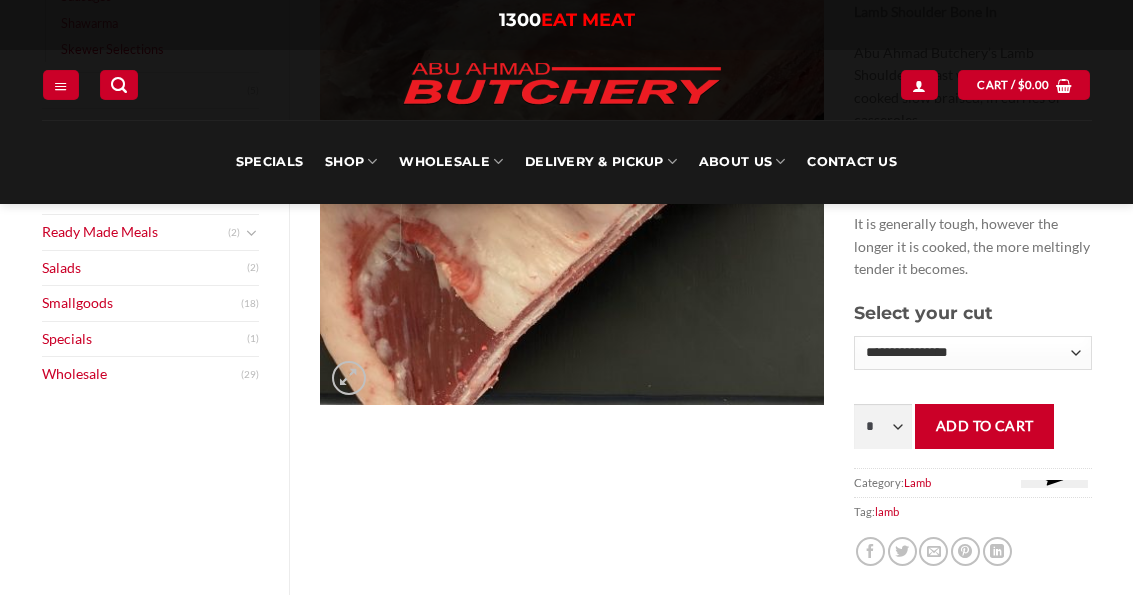 click on "Add to cart" at bounding box center [984, 426] 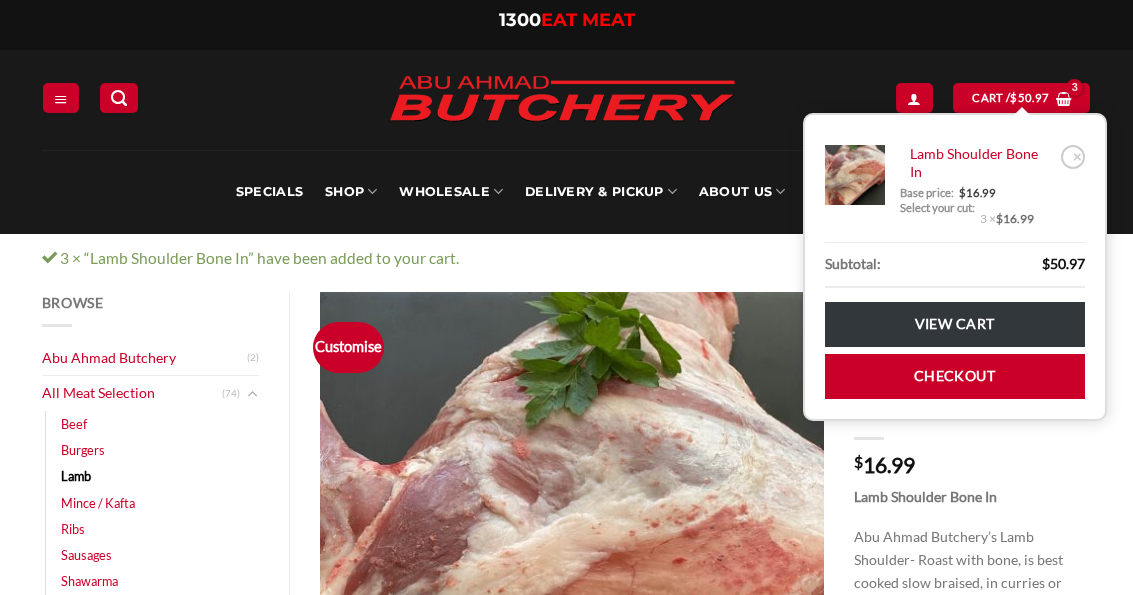 scroll, scrollTop: 0, scrollLeft: 0, axis: both 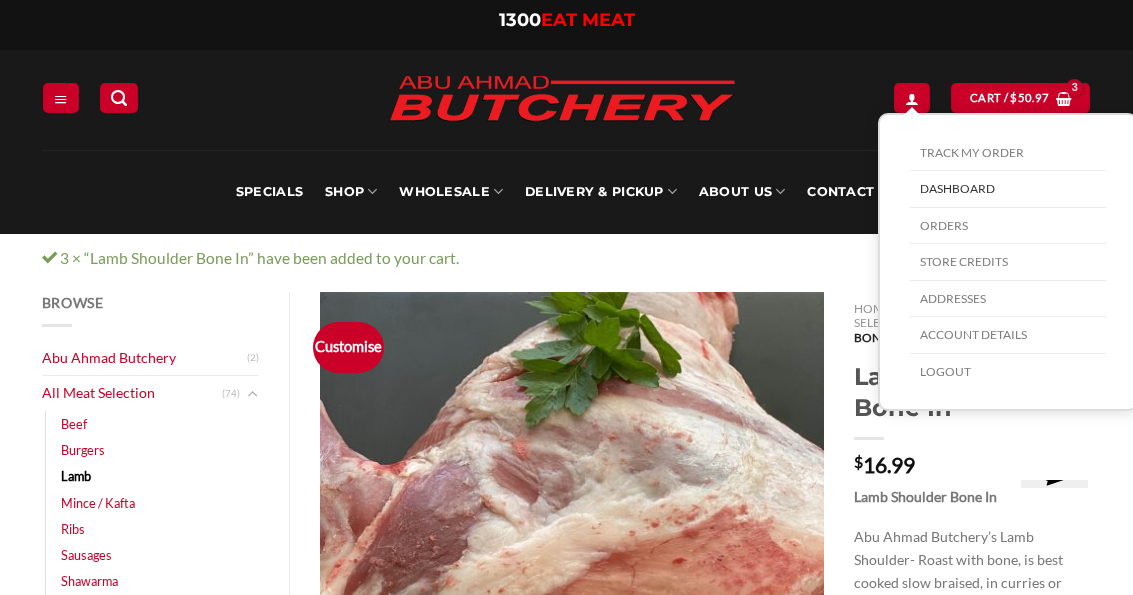 click at bounding box center [912, 99] 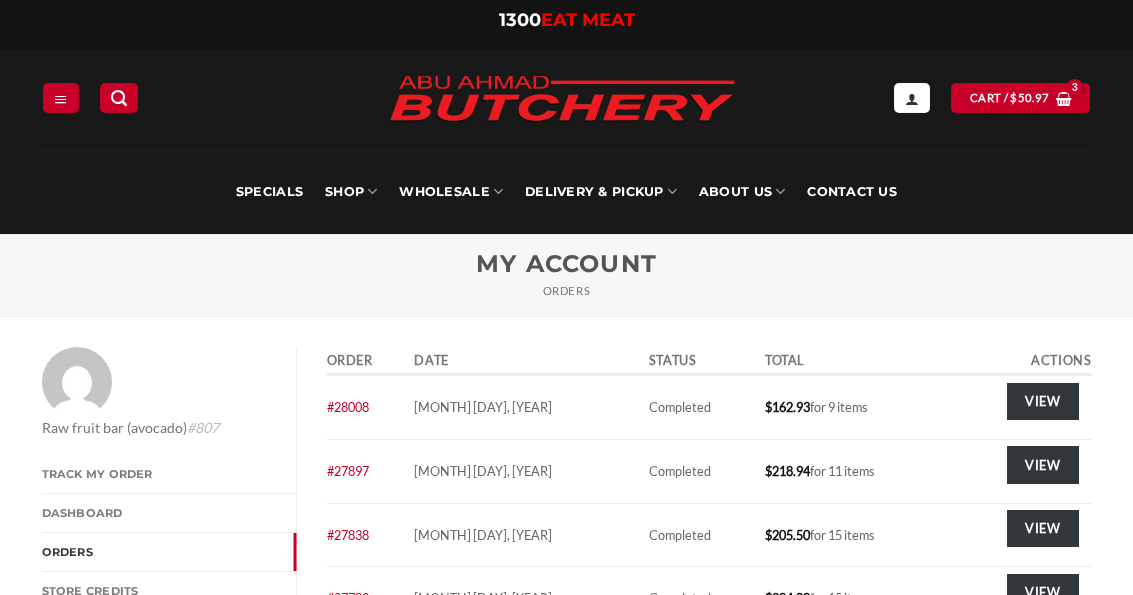 scroll, scrollTop: 0, scrollLeft: 0, axis: both 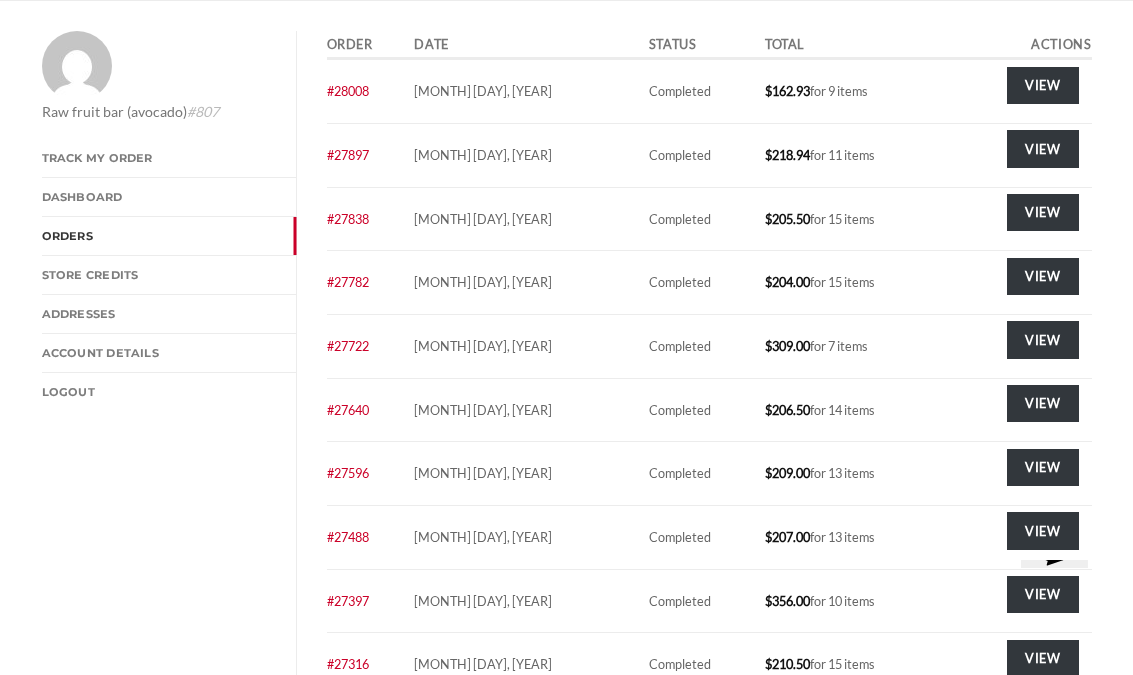 click on "View" at bounding box center (1043, 339) 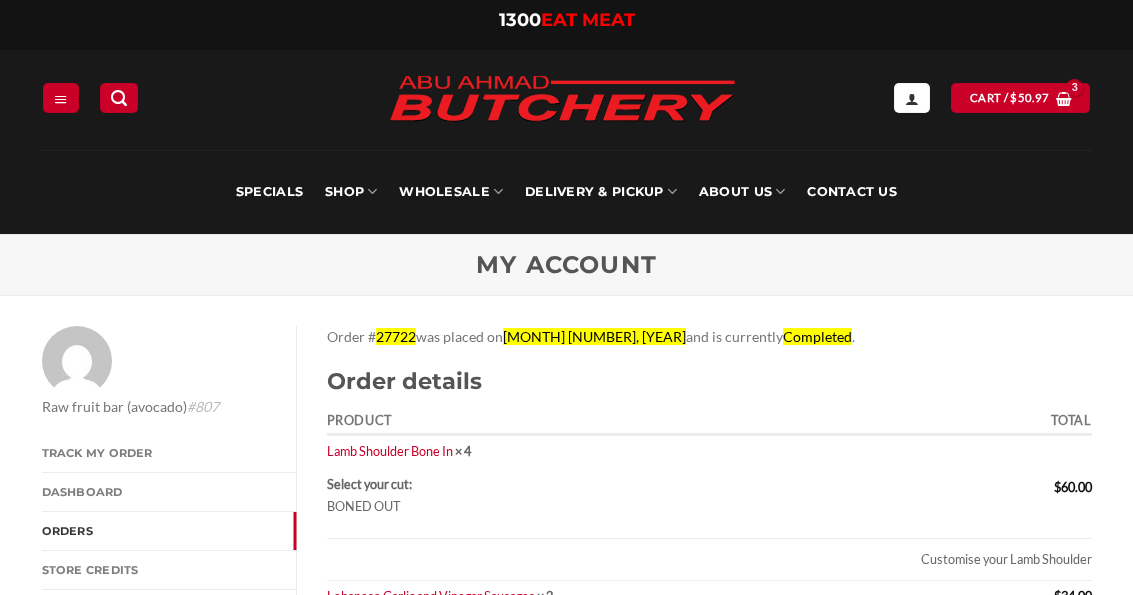 scroll, scrollTop: 0, scrollLeft: 0, axis: both 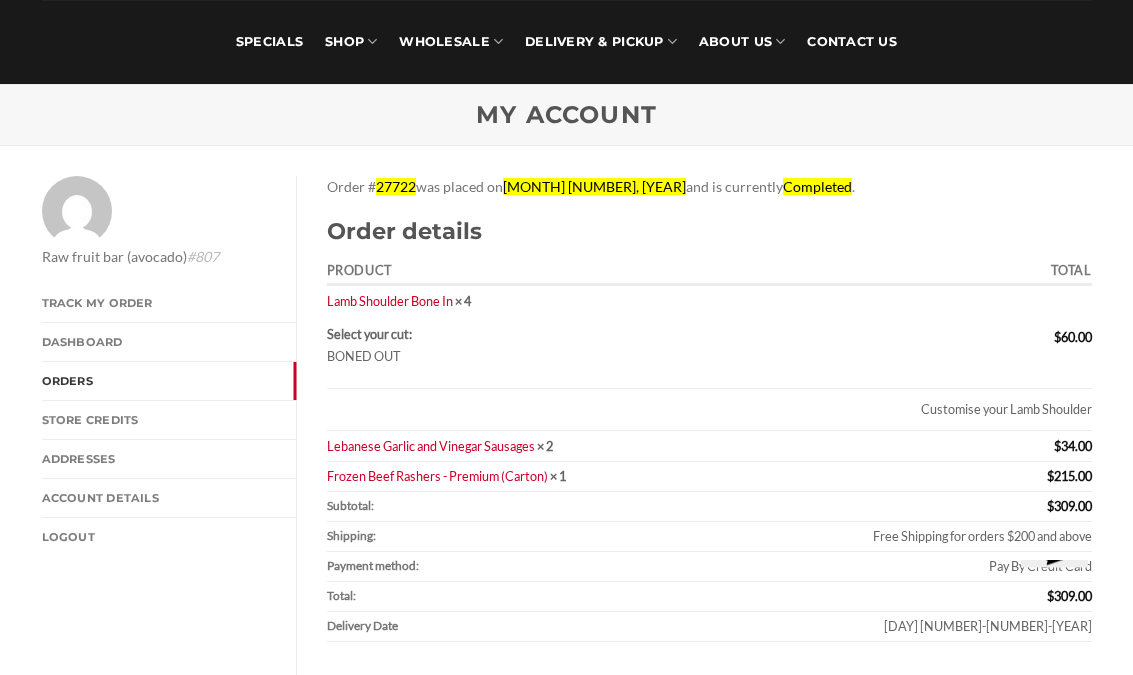 click on "Lebanese Garlic and Vinegar Sausages" at bounding box center [431, 447] 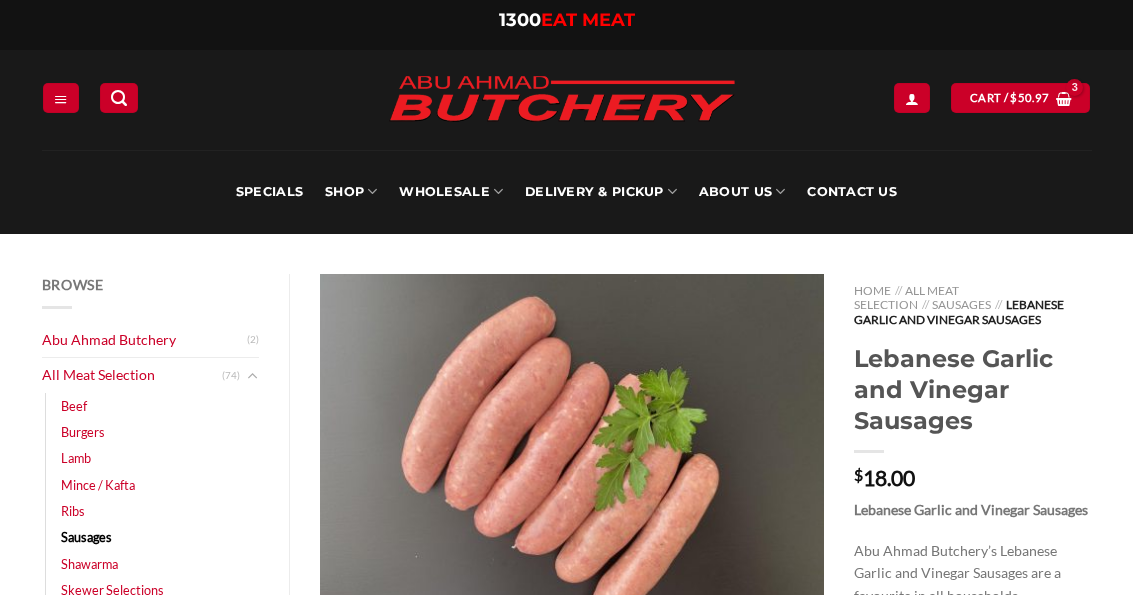 scroll, scrollTop: 0, scrollLeft: 0, axis: both 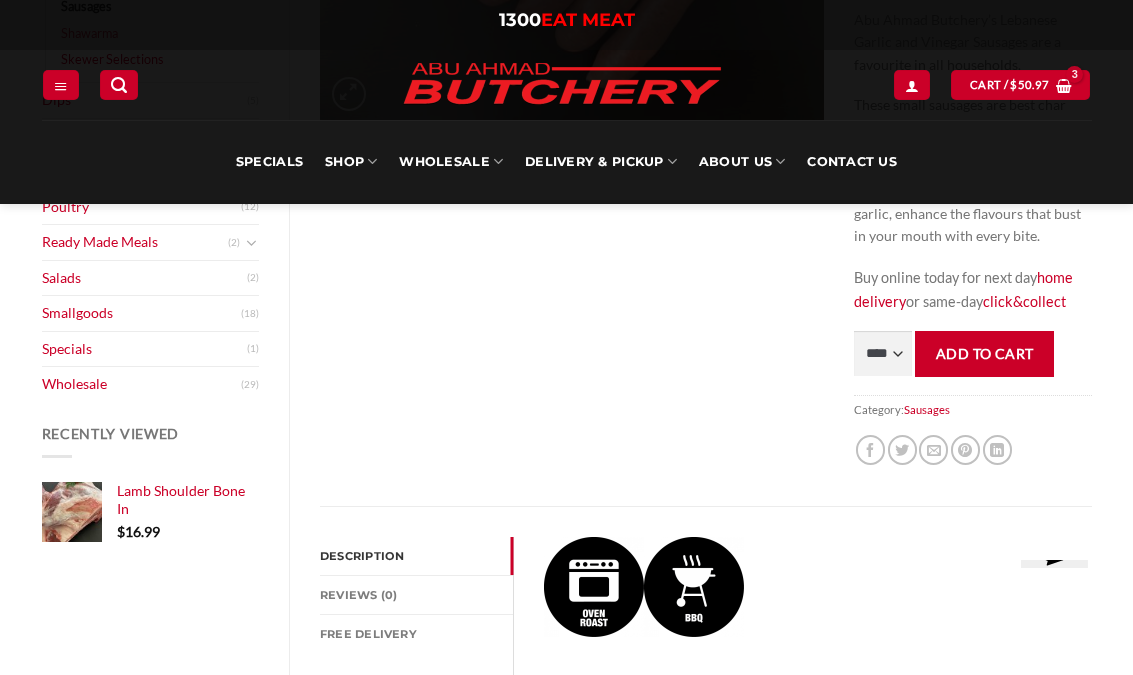 click on "**** * *** * *** * *** * *** * *** * *** * *** * *** * *** ** **** ** **** ** **** ** **** ** **** ** **** ** **** ** **** ** **** ** **** ** **** ** **** ** **** ** **** ** **** ** **** ** **** ** **** ** **** ** **** ** **** ** **** ** **** ** **** ** **** ** **** ** **** ** **** ** **** ** **** ** **** ** **** ** **** ** **** ** **** ** **** ** **** ** **** ** **** ** **** ** **** ** **** ** **** ** **** ** **** ** **** ** **** ** **** ** **** ** **** ** **** ** **** ** **** ** **** ** **** ** **** ** **** ** **** ** **** ** **** ** **** ** **** ** **** ** **** ** **** ** **** ** **** ** **** ** **** ** **** ** **** ** **** ** **** ** **** ** **** ** **** ** **** ** **** ** **** ** **** ** **** ** **** ** **** ** **** ** **** ** **** ** **** ** **** ** **** ** **** *** ***** *** ***** *** ***** *** ***** *** ***** *** ***** *** ***** *** ***** *** ***** *** ***** *** ***** *** ***** *** ***** *** ***** *** ***** *** ***** *** ***** *** ***** *** ***** *** ***** *** ***** *** ***** *** ***** *** ***** ***" at bounding box center [883, 353] 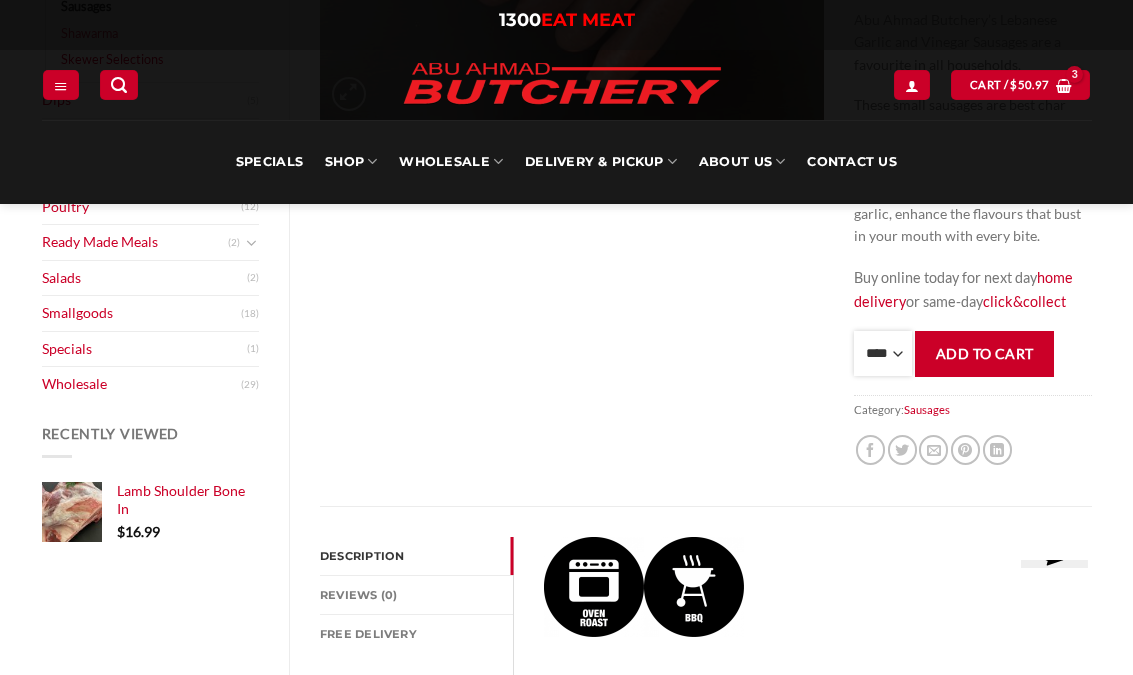 select on "*" 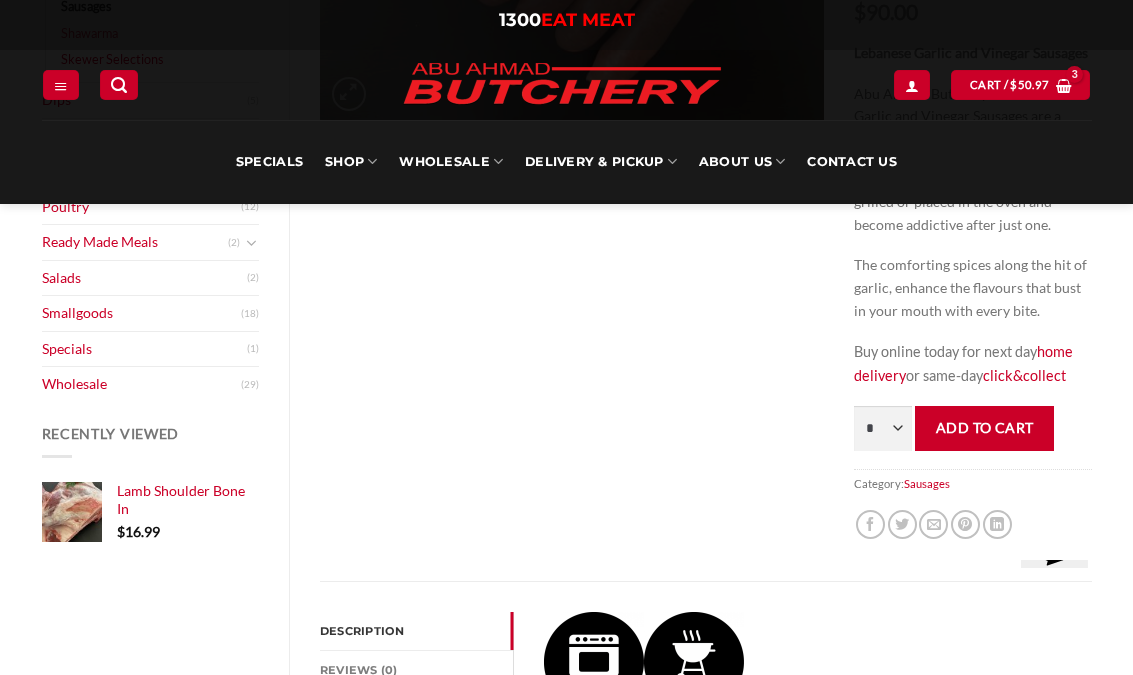 click on "Add to cart" at bounding box center [984, 428] 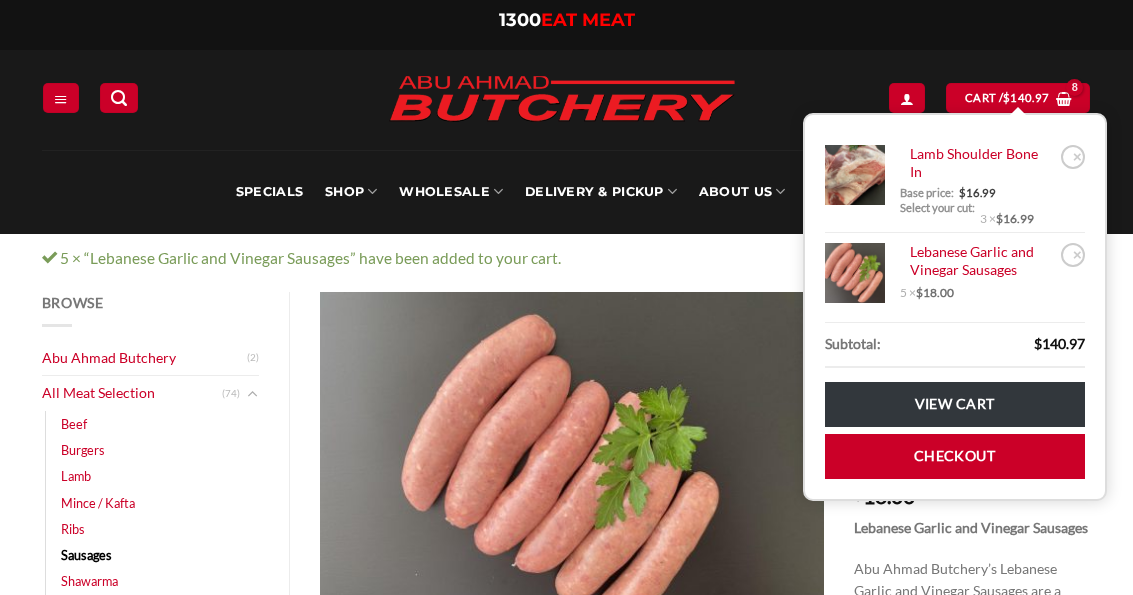 scroll, scrollTop: 0, scrollLeft: 0, axis: both 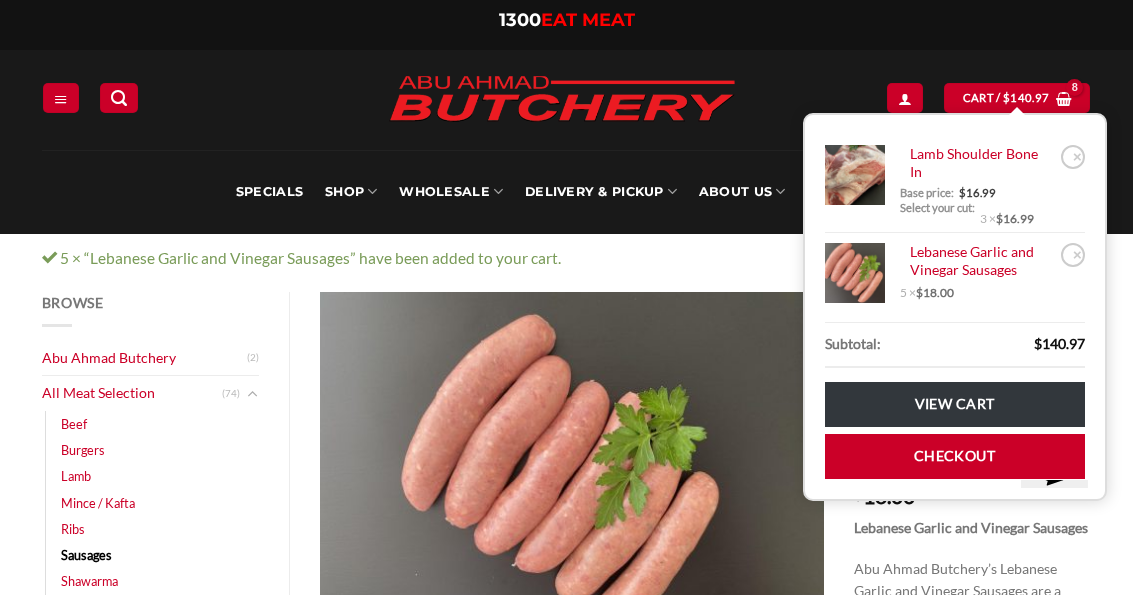 click on "$" at bounding box center (1006, 98) 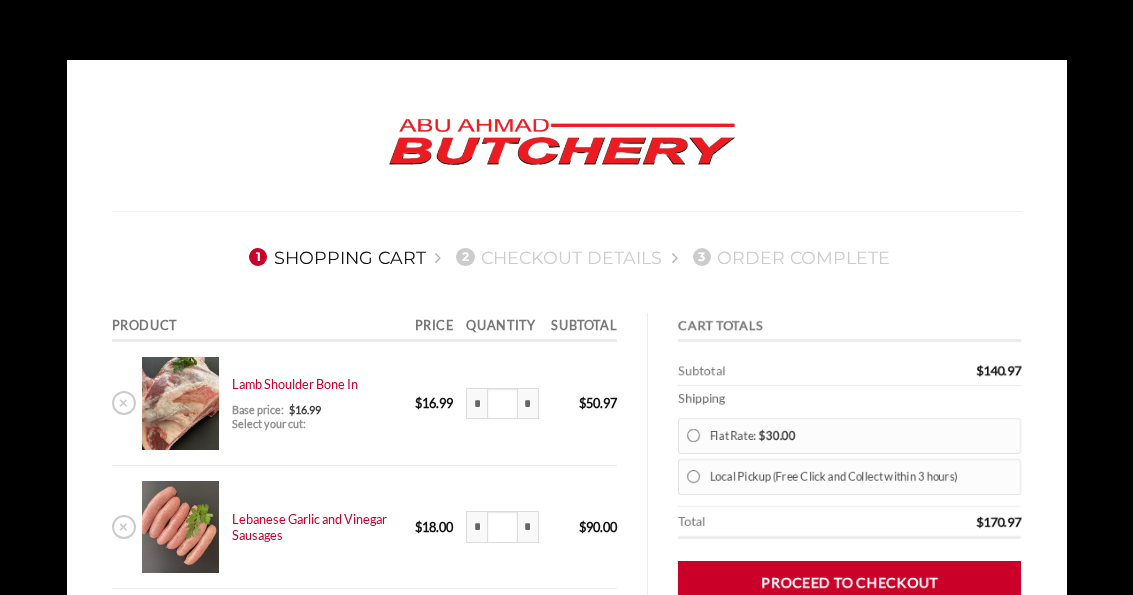 scroll, scrollTop: 0, scrollLeft: 0, axis: both 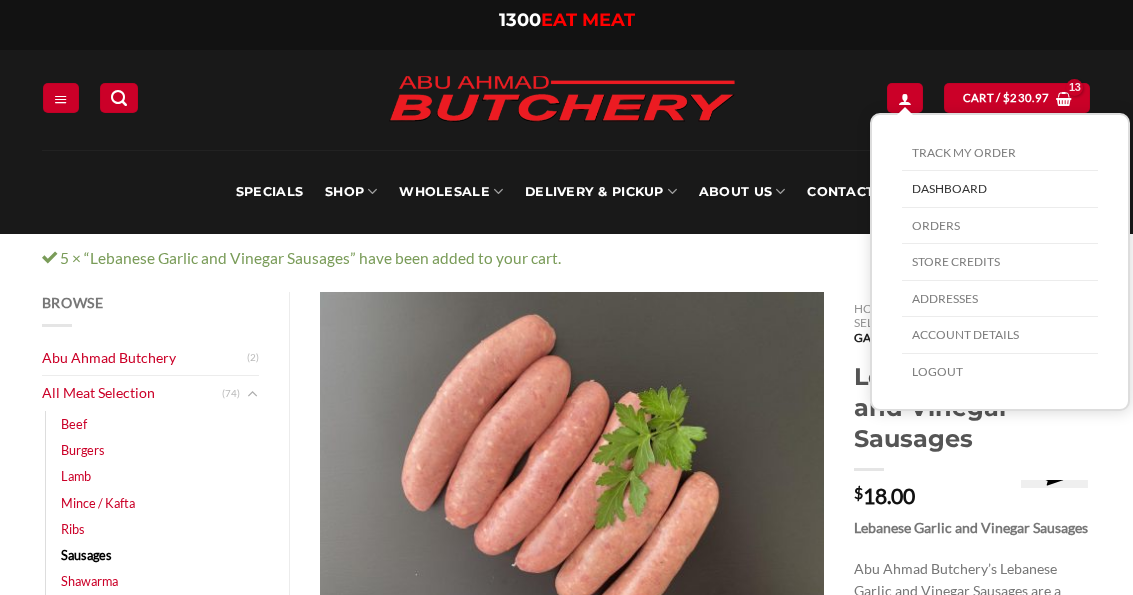 click at bounding box center [905, 99] 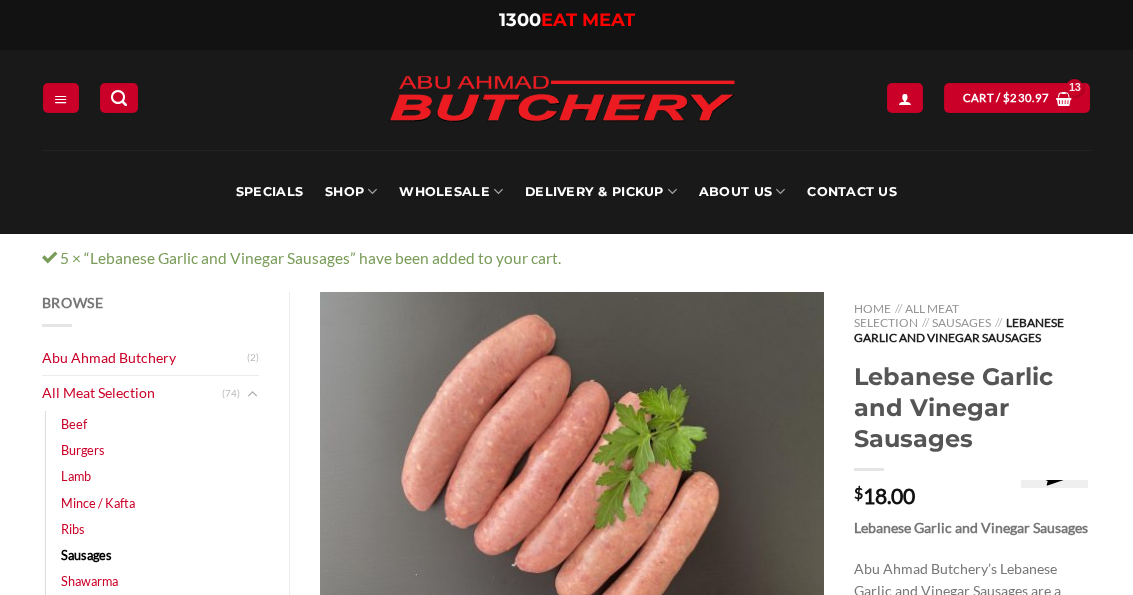 click on "**********" at bounding box center [567, 100] 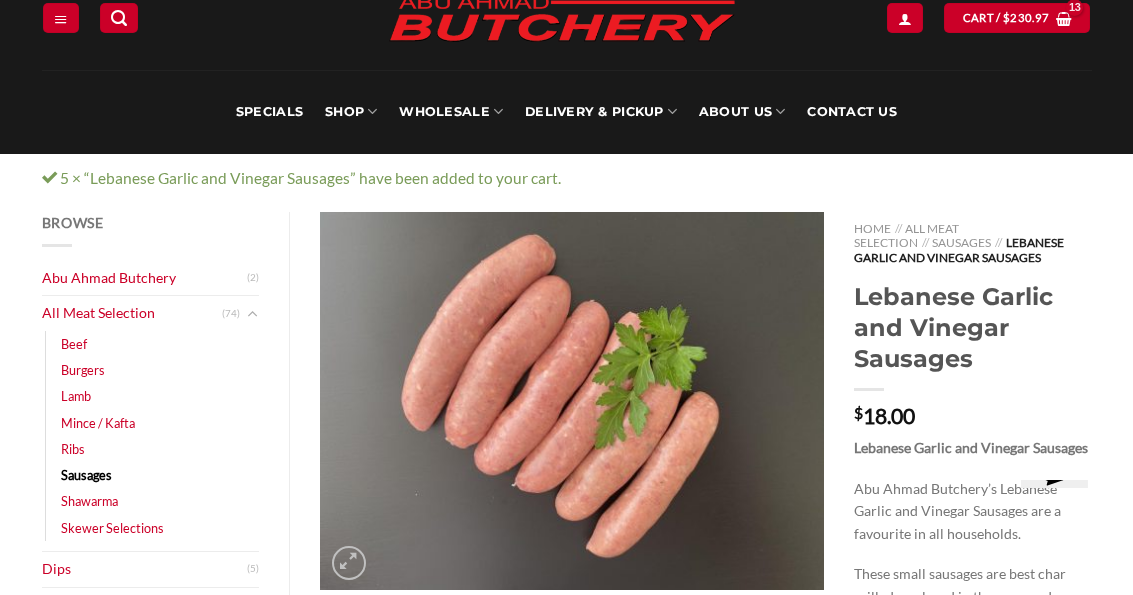 scroll, scrollTop: 62, scrollLeft: 0, axis: vertical 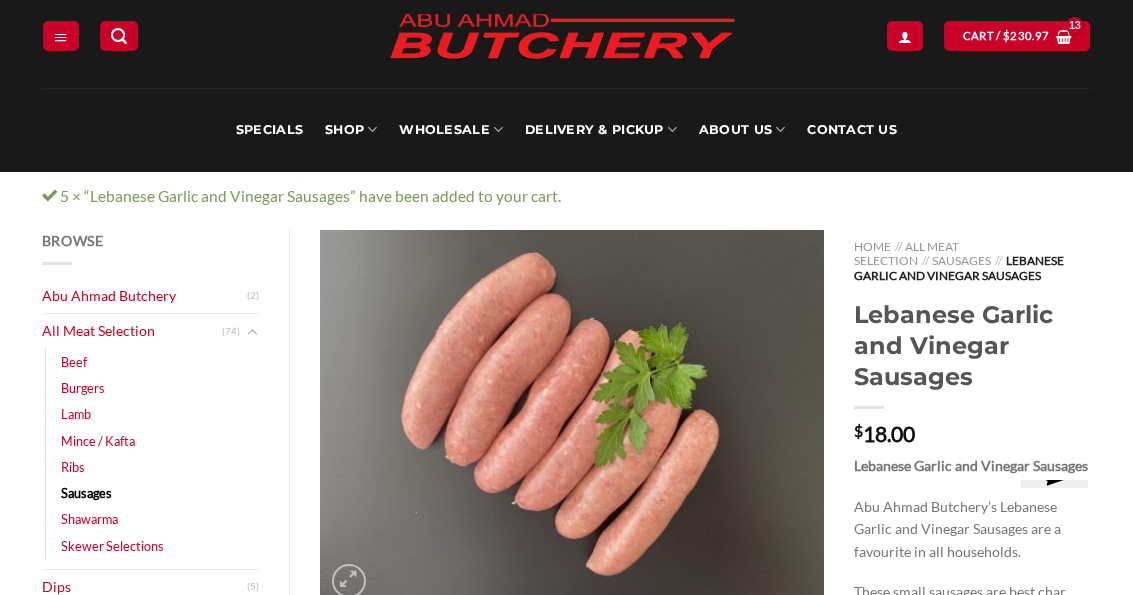 click at bounding box center (119, 36) 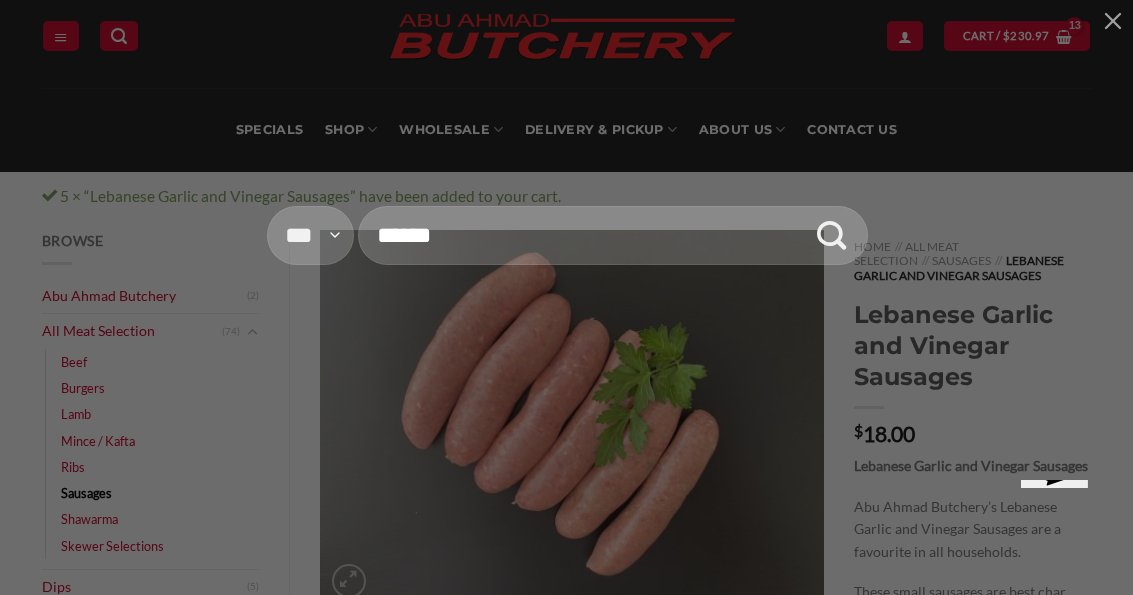 click on "Search for:" at bounding box center (613, 235) 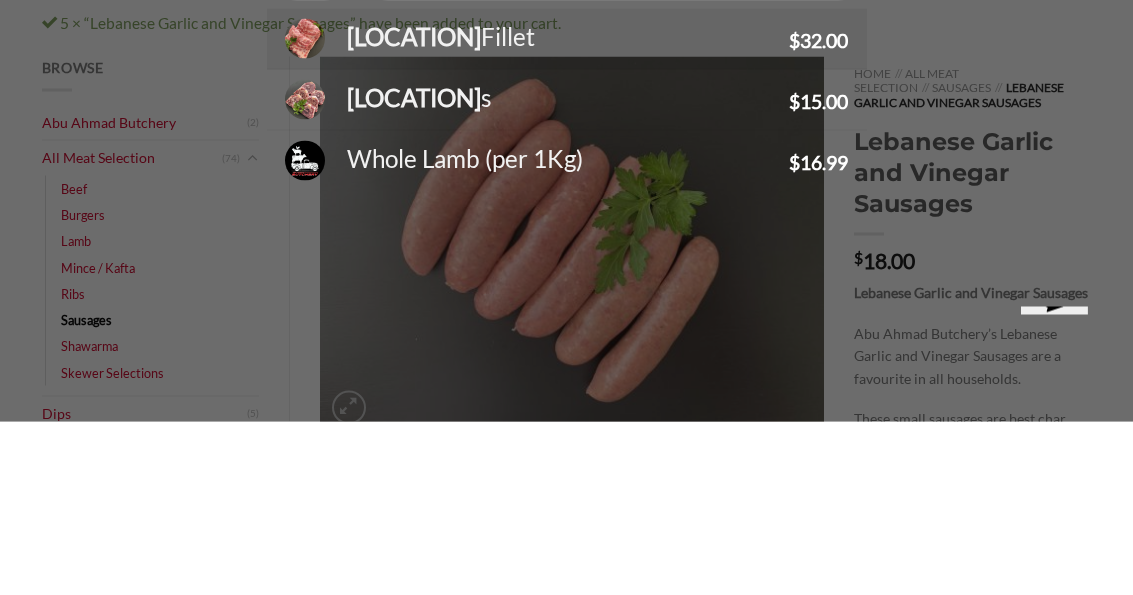 click on "Lamb Neck" at bounding box center [414, 209] 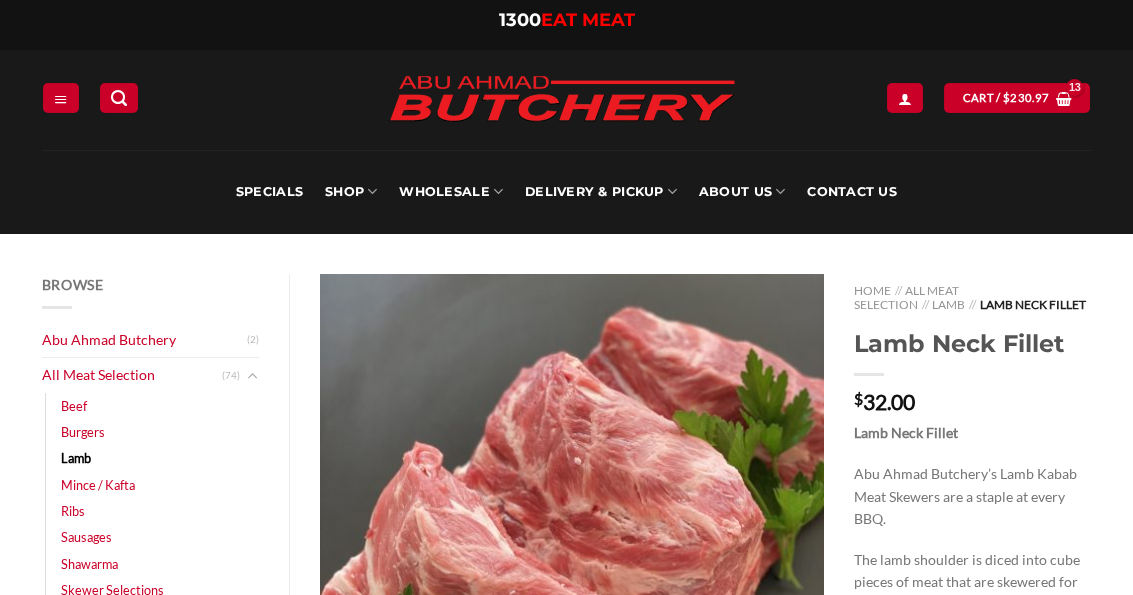 scroll, scrollTop: 0, scrollLeft: 0, axis: both 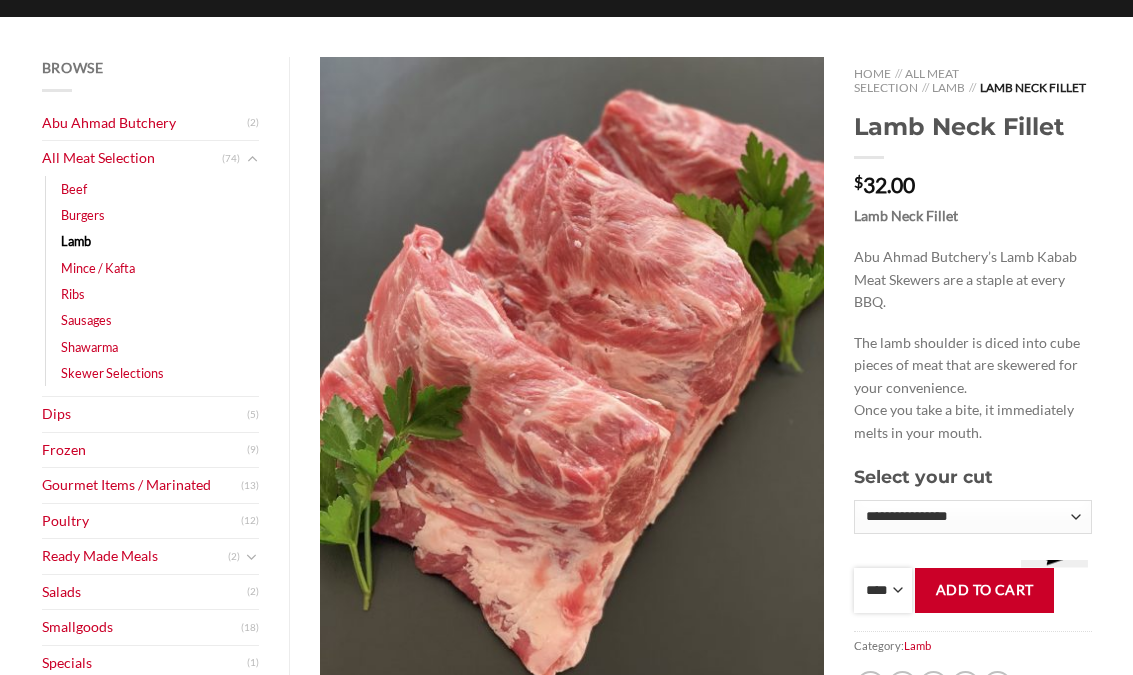 click on "**** * *** * *** * *** * *** * *** * *** * *** * *** * *** ** **** ** **** ** **** ** **** ** **** ** **** ** **** ** **** ** **** ** **** ** **** ** **** ** **** ** **** ** **** ** **** ** **** ** **** ** **** ** **** ** **** ** **** ** **** ** **** ** **** ** **** ** **** ** **** ** **** ** **** ** **** ** **** ** **** ** **** ** **** ** **** ** **** ** **** ** **** ** **** ** **** ** **** ** **** ** **** ** **** ** **** ** **** ** **** ** **** ** **** ** **** ** **** ** **** ** **** ** **** ** **** ** **** ** **** ** **** ** **** ** **** ** **** ** **** ** **** ** **** ** **** ** **** ** **** ** **** ** **** ** **** ** **** ** **** ** **** ** **** ** **** ** **** ** **** ** **** ** **** ** **** ** **** ** **** ** **** ** **** ** **** ** **** ** **** ** **** ** **** *** ***** *** ***** *** ***** *** ***** *** ***** *** ***** *** ***** *** ***** *** ***** *** ***** *** ***** *** ***** *** ***** *** ***** *** ***** *** ***** *** ***** *** ***** *** ***** *** ***** *** ***** *** ***** *** ***** *** ***** ***" at bounding box center [883, 591] 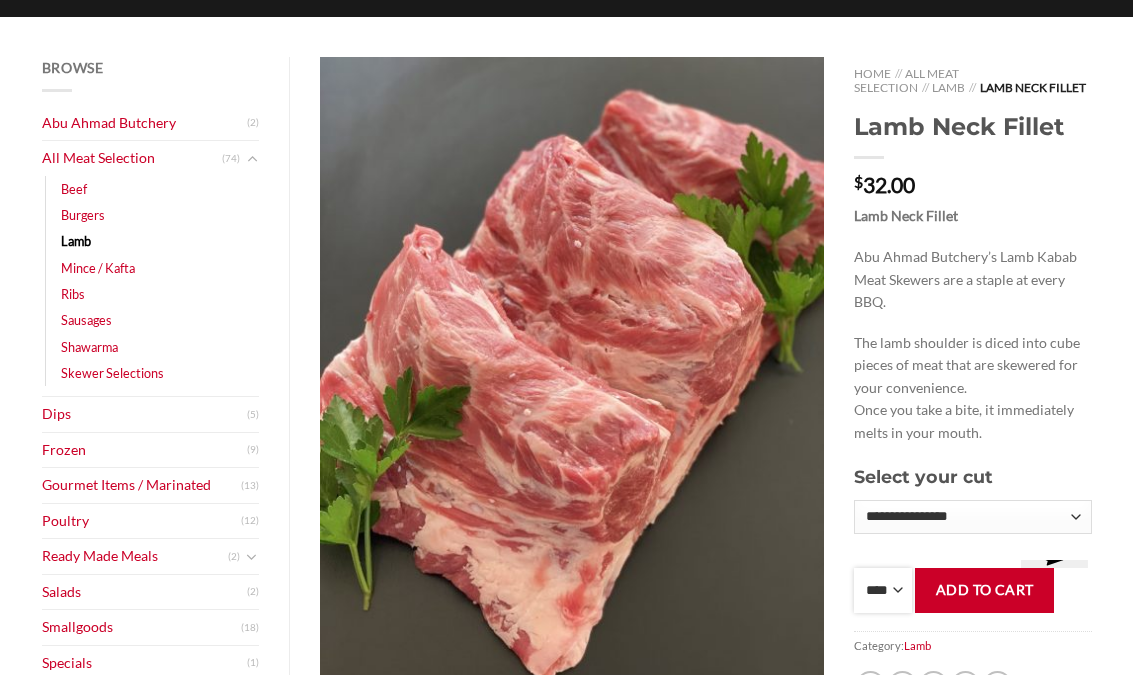 select on "*" 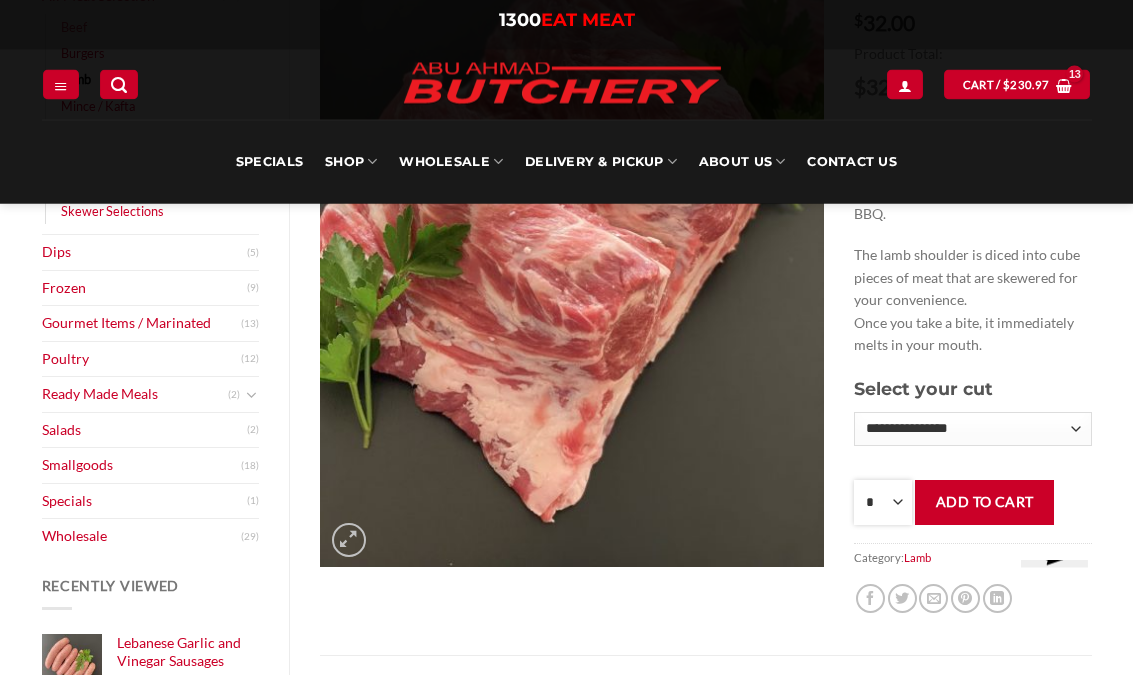scroll, scrollTop: 379, scrollLeft: 0, axis: vertical 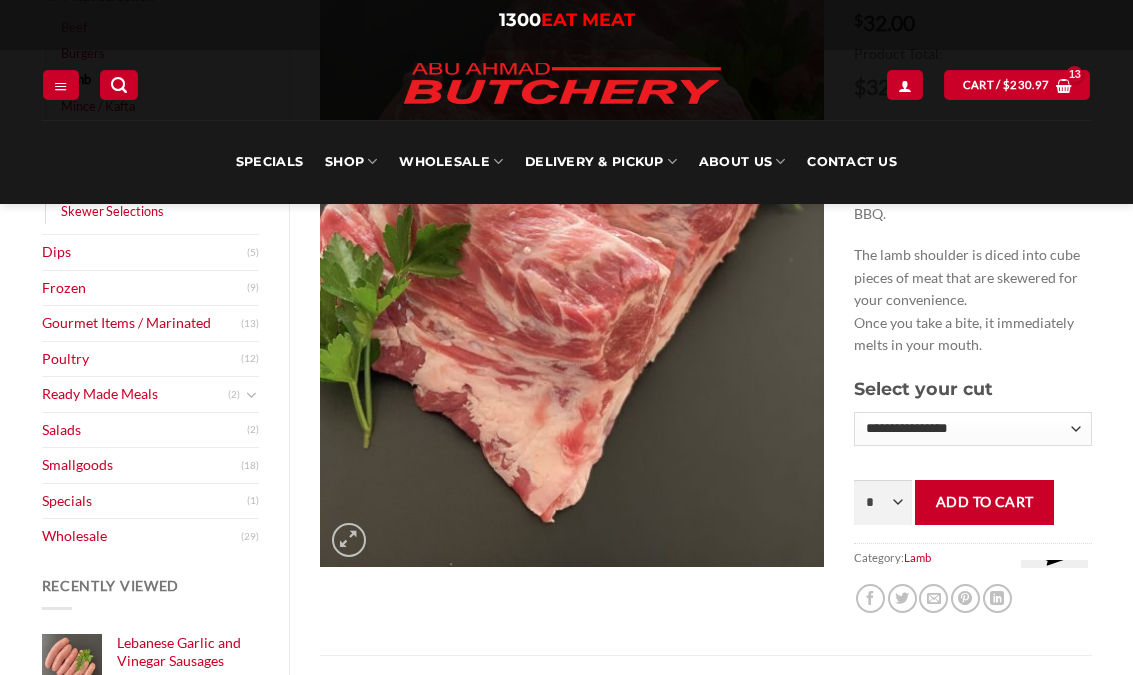 click on "Add to cart" at bounding box center (984, 502) 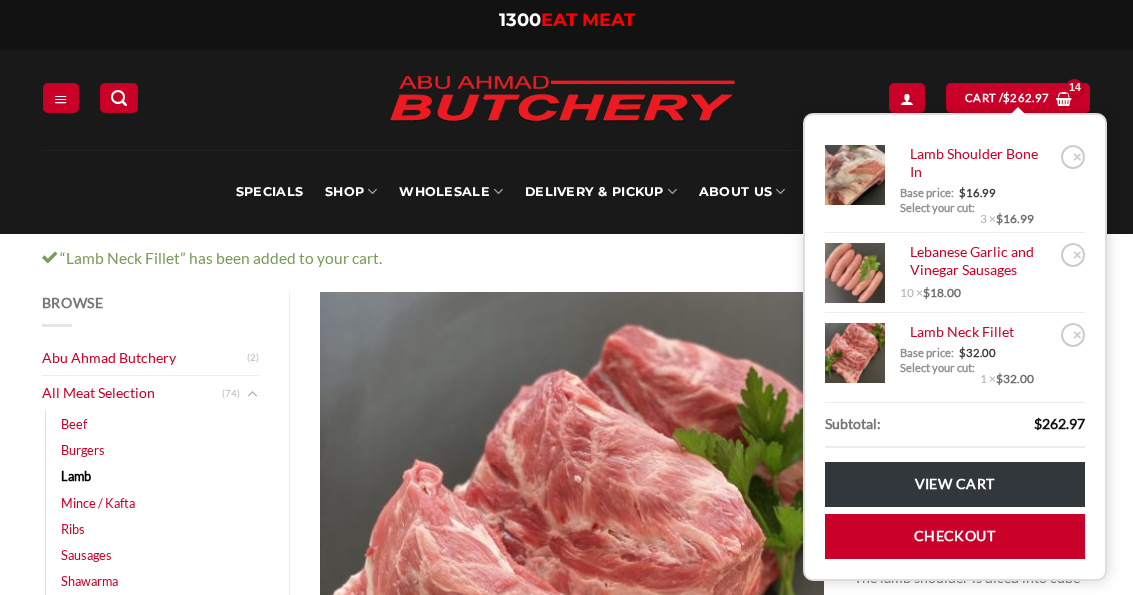 scroll, scrollTop: 0, scrollLeft: 0, axis: both 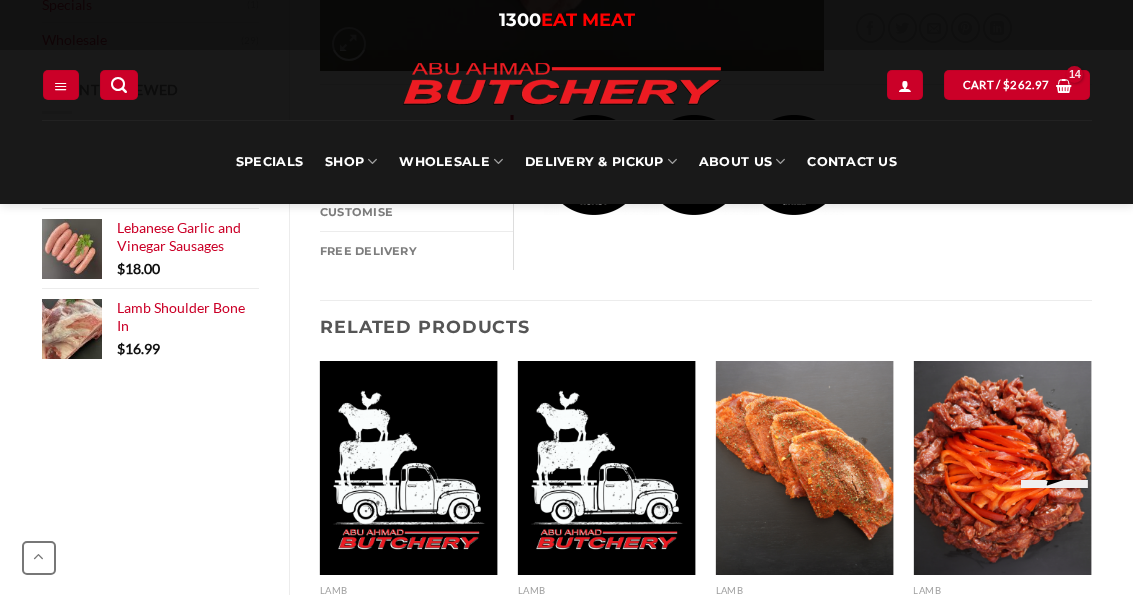 click on "$ 262.97" at bounding box center [1026, 84] 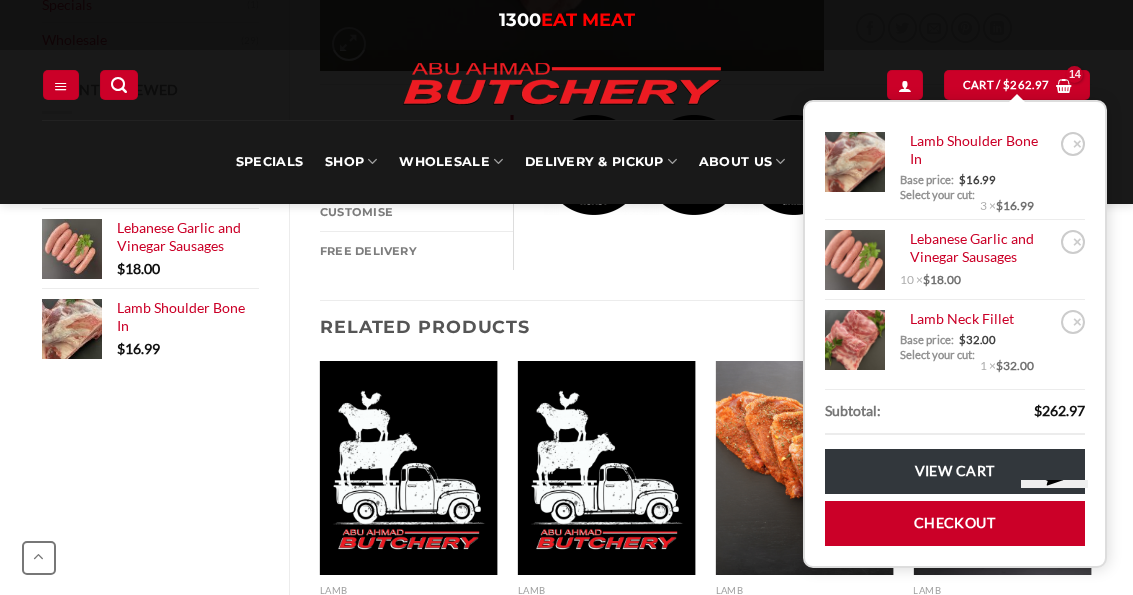 click on "Checkout" at bounding box center [955, 523] 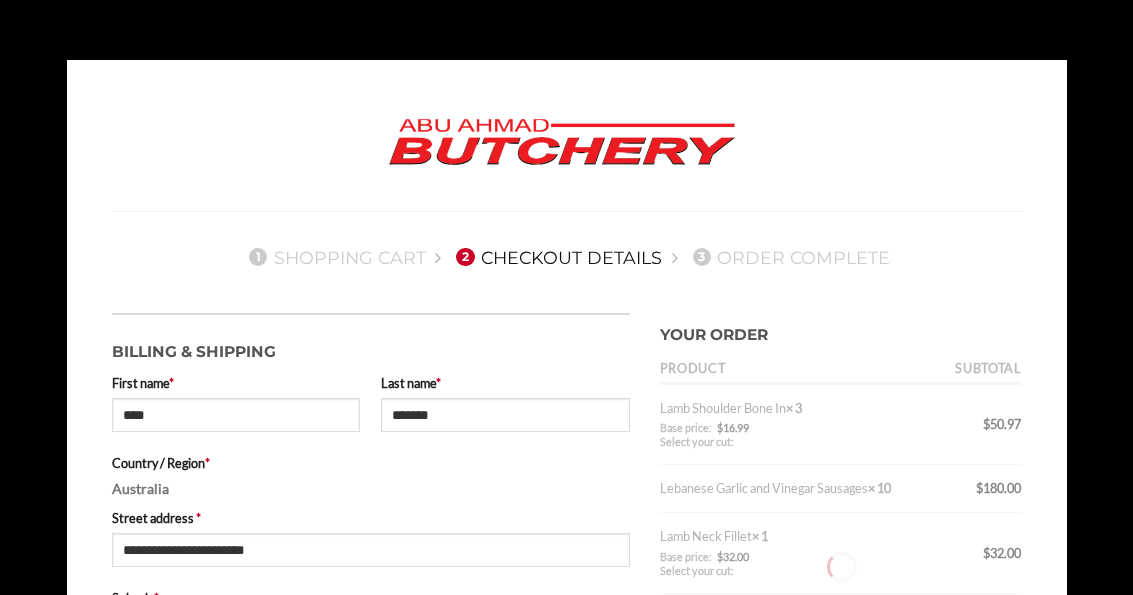 select on "***" 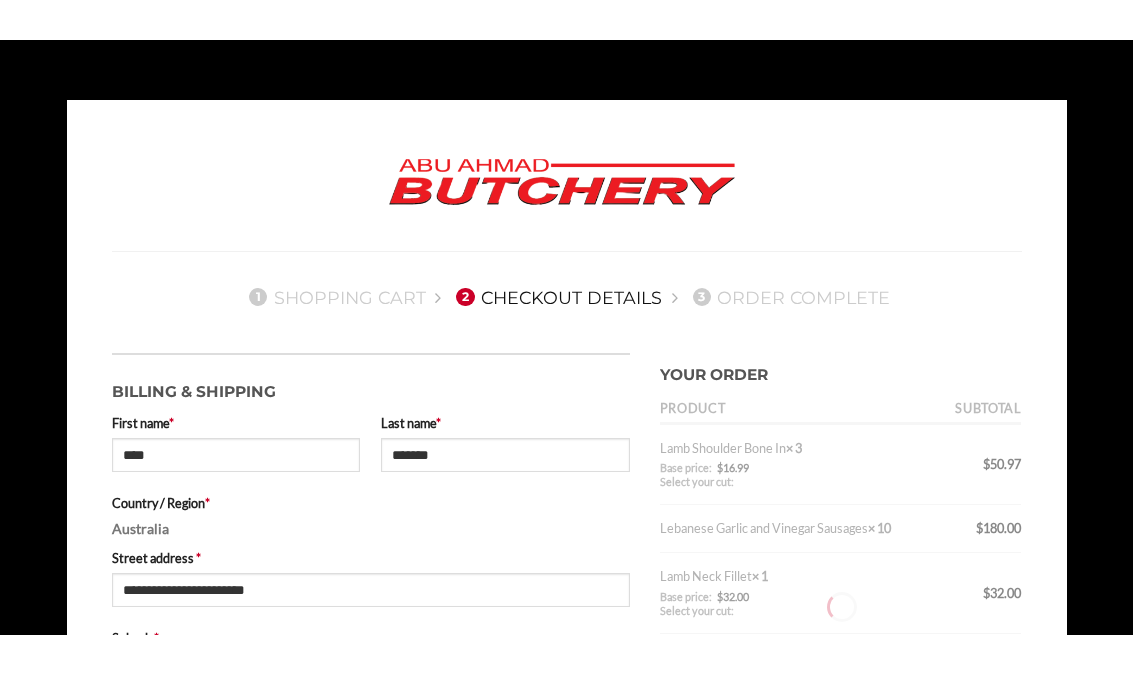 scroll, scrollTop: 286, scrollLeft: 0, axis: vertical 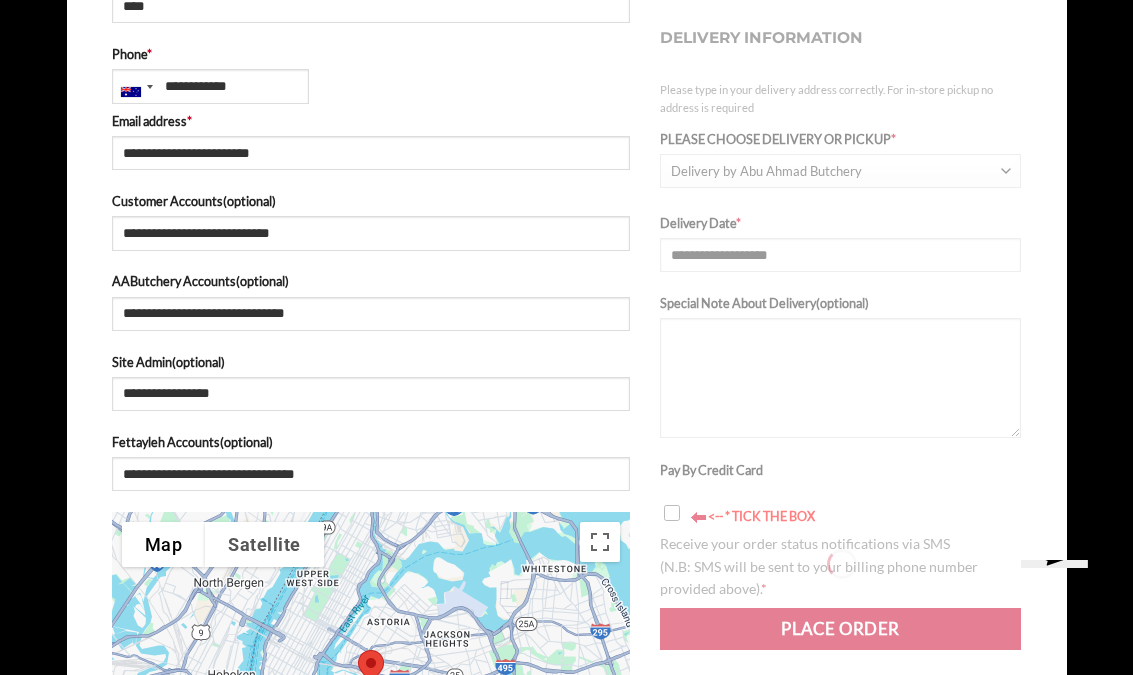 type on "**********" 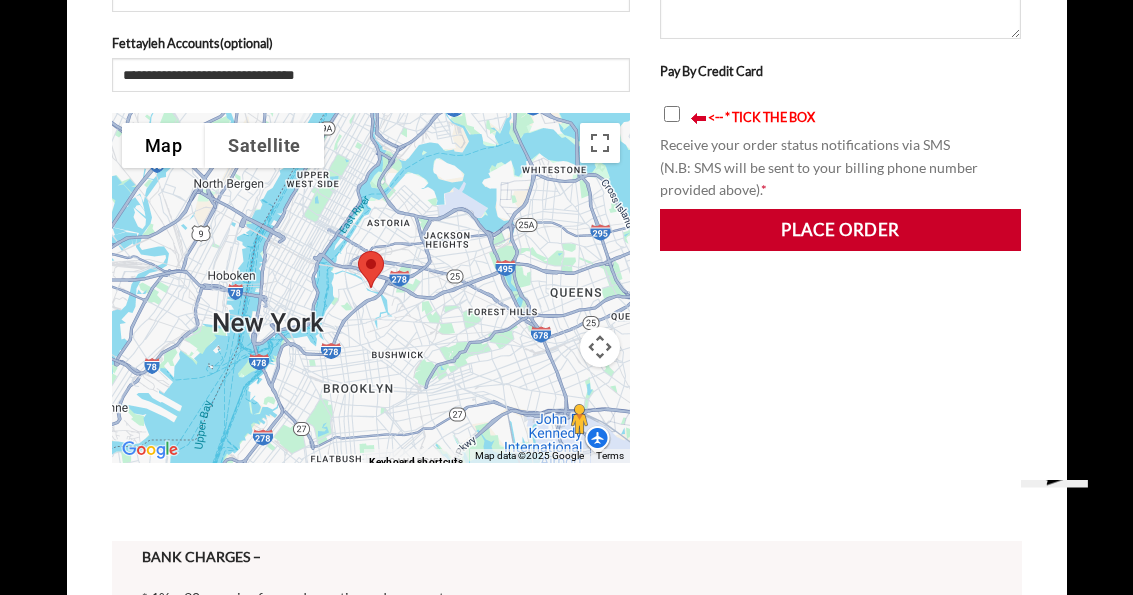 scroll, scrollTop: 1159, scrollLeft: 0, axis: vertical 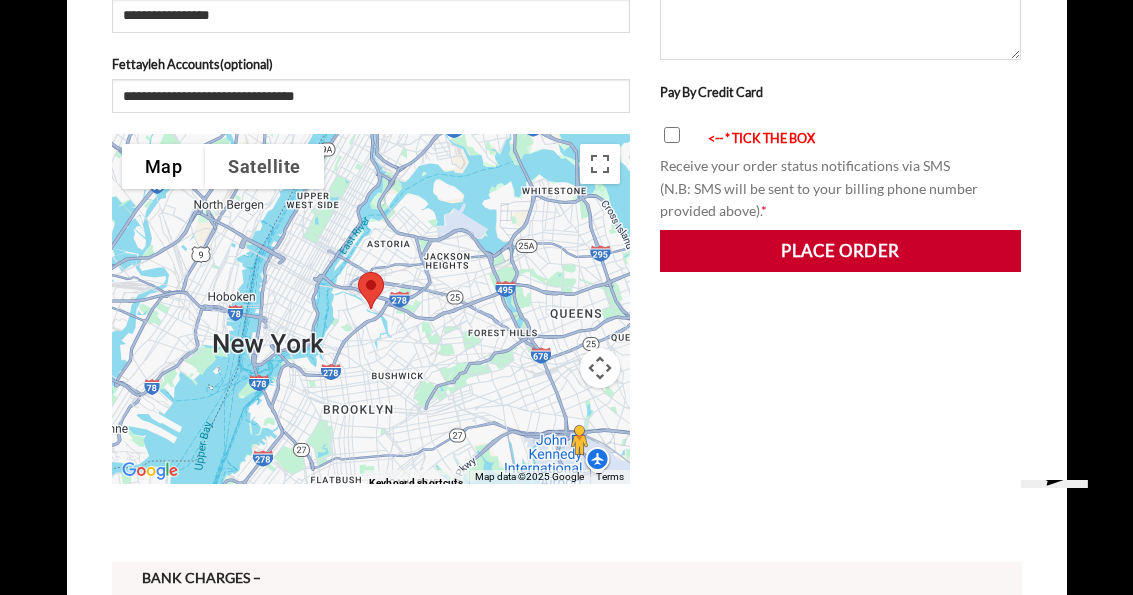 click on "Place order" at bounding box center [841, 251] 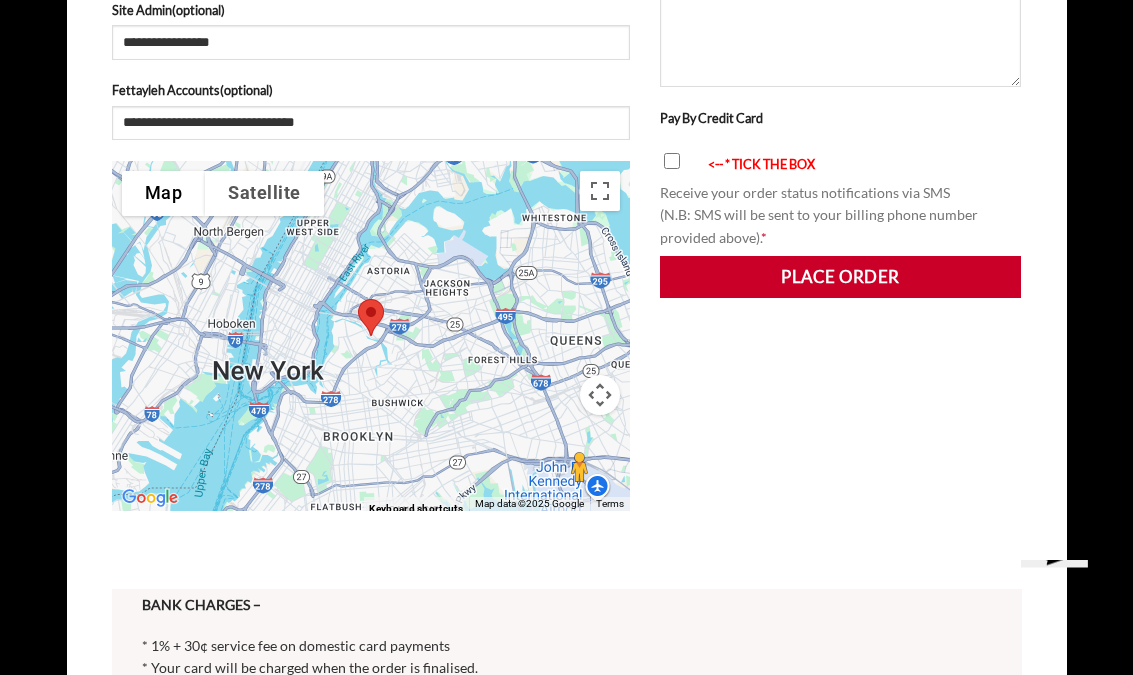 scroll, scrollTop: 1162, scrollLeft: 0, axis: vertical 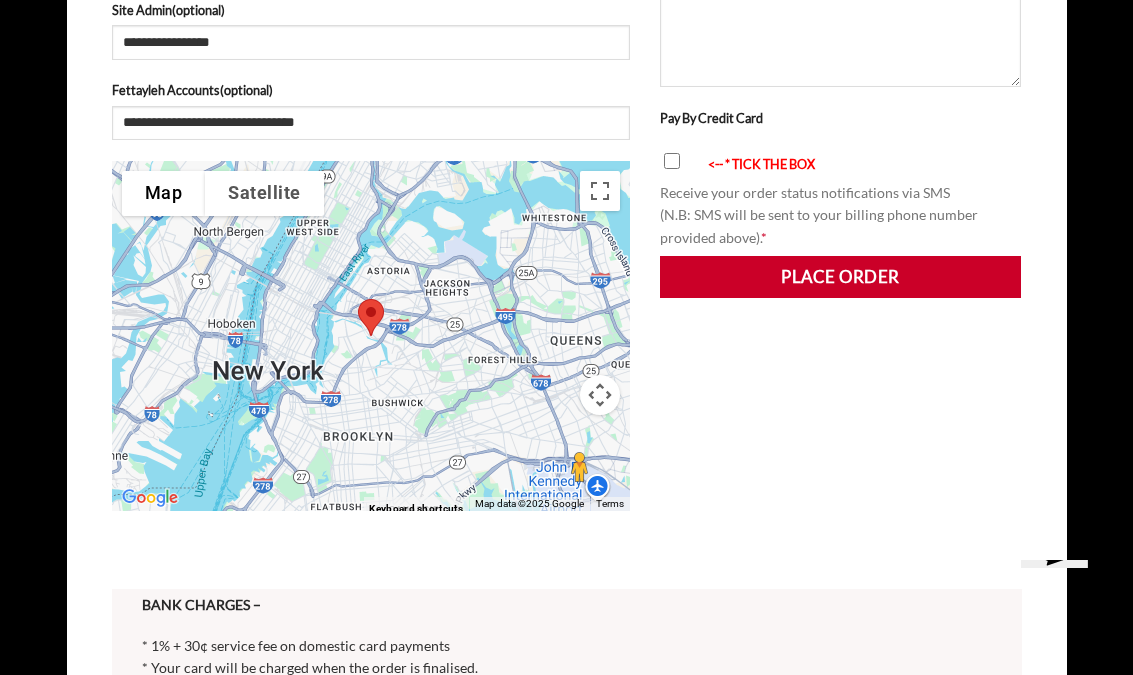 click on "Place order" at bounding box center [841, 277] 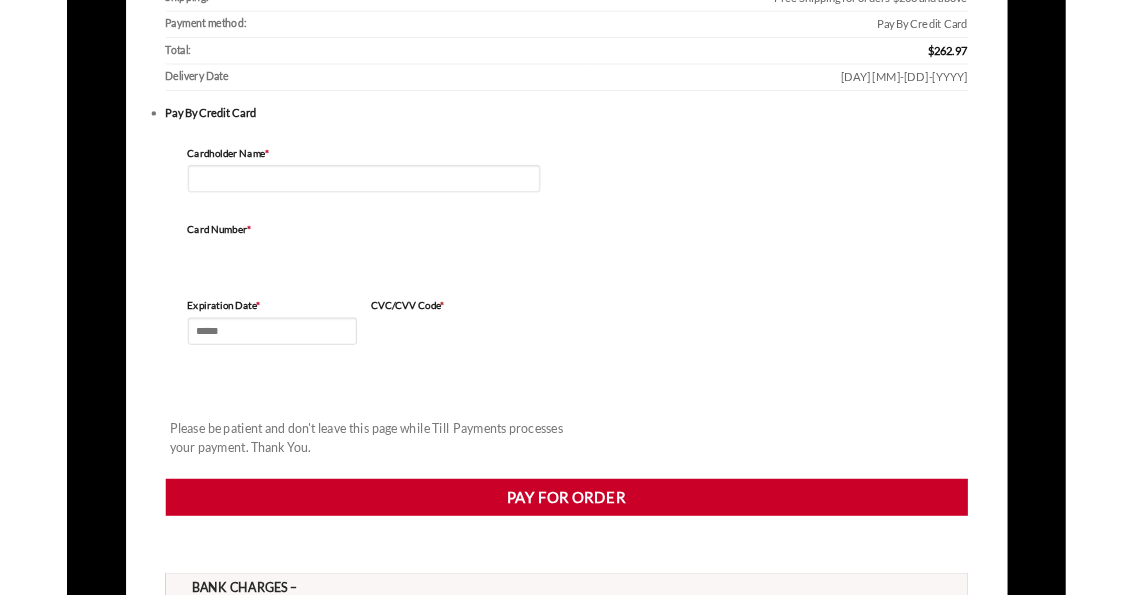 scroll, scrollTop: 556, scrollLeft: 0, axis: vertical 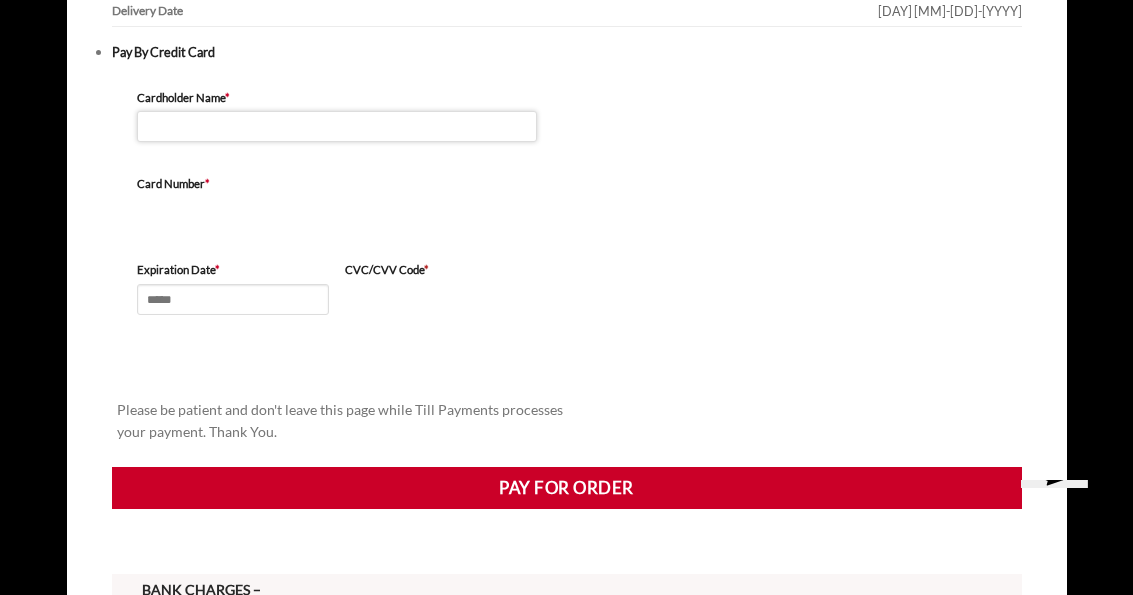 click on "Cardholder Name  *" at bounding box center (337, 126) 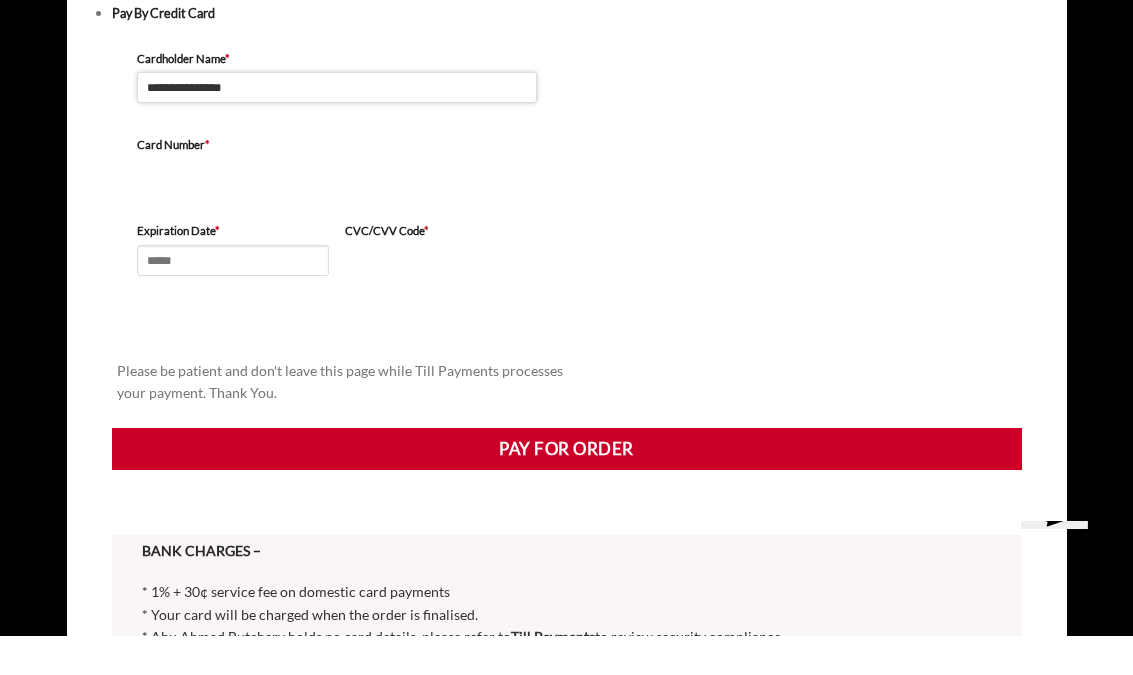 type on "**********" 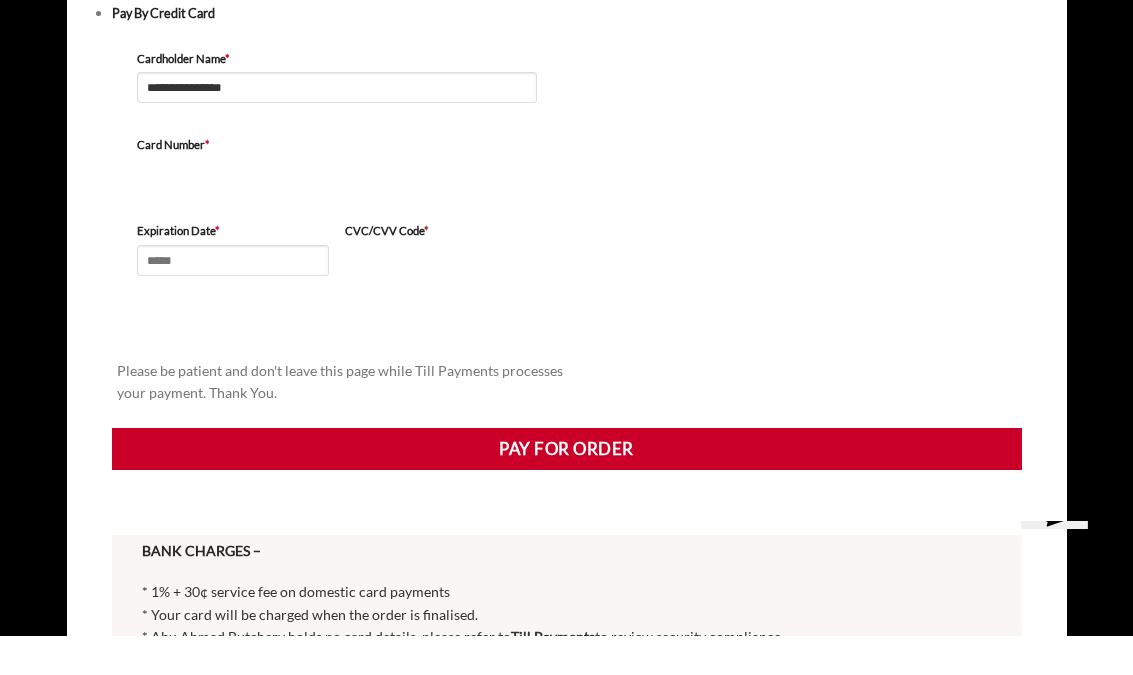 scroll, scrollTop: 595, scrollLeft: 0, axis: vertical 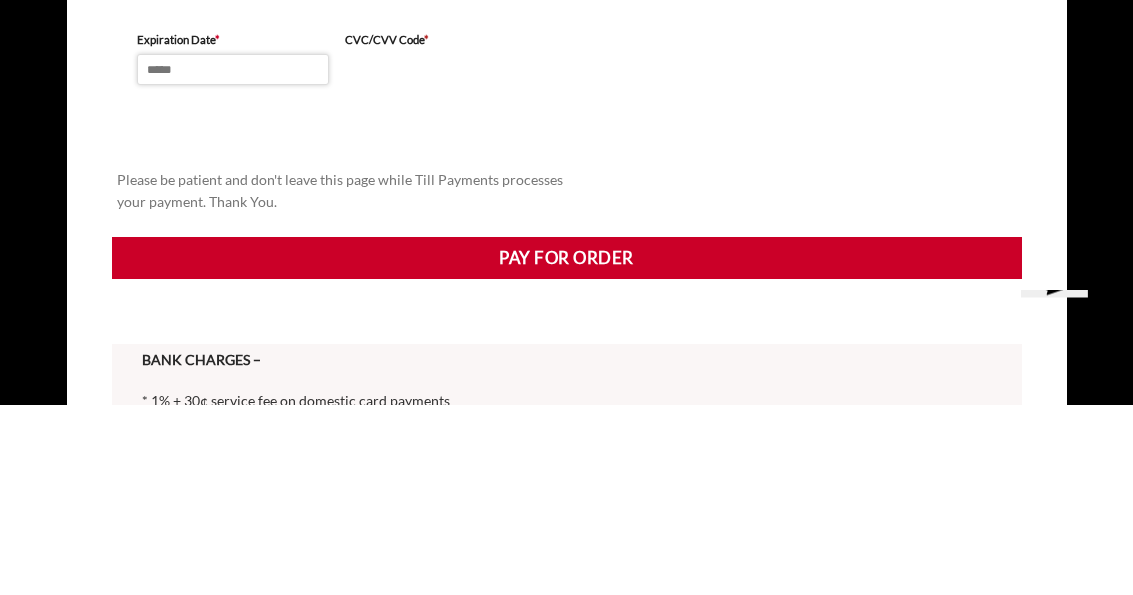 click on "Expiration Date  *" at bounding box center (233, 260) 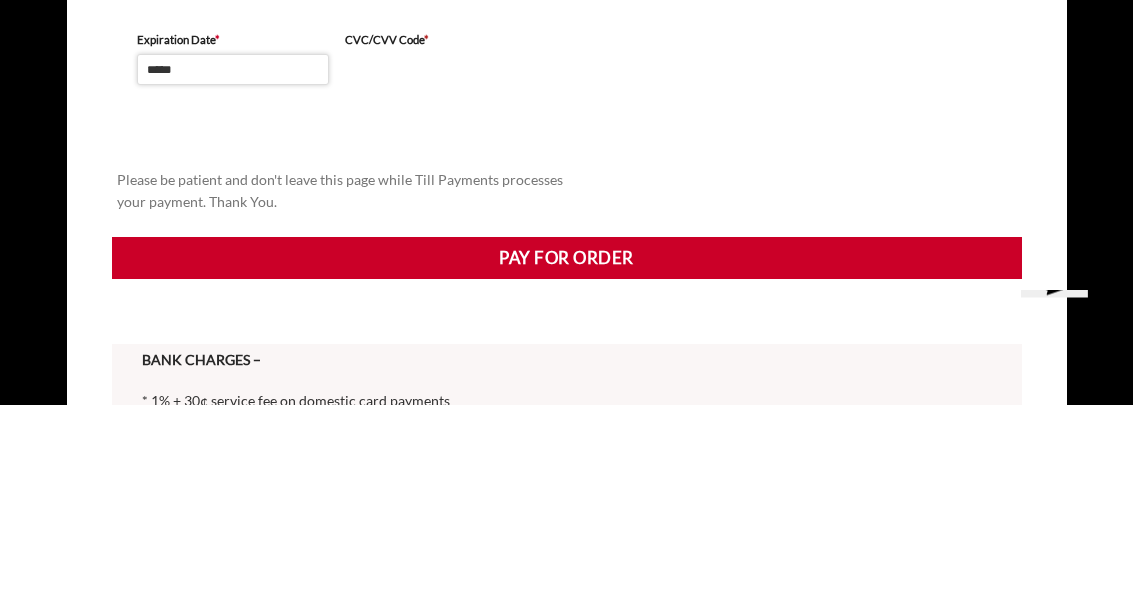 type on "*****" 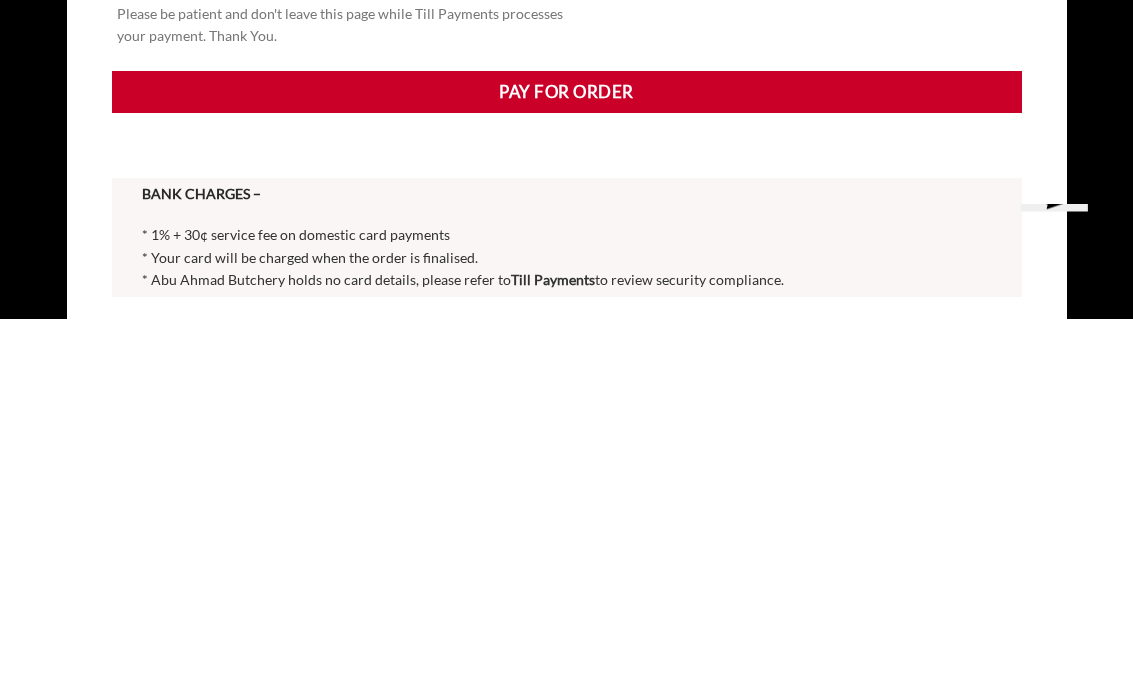 click on "Pay for order" at bounding box center [567, 449] 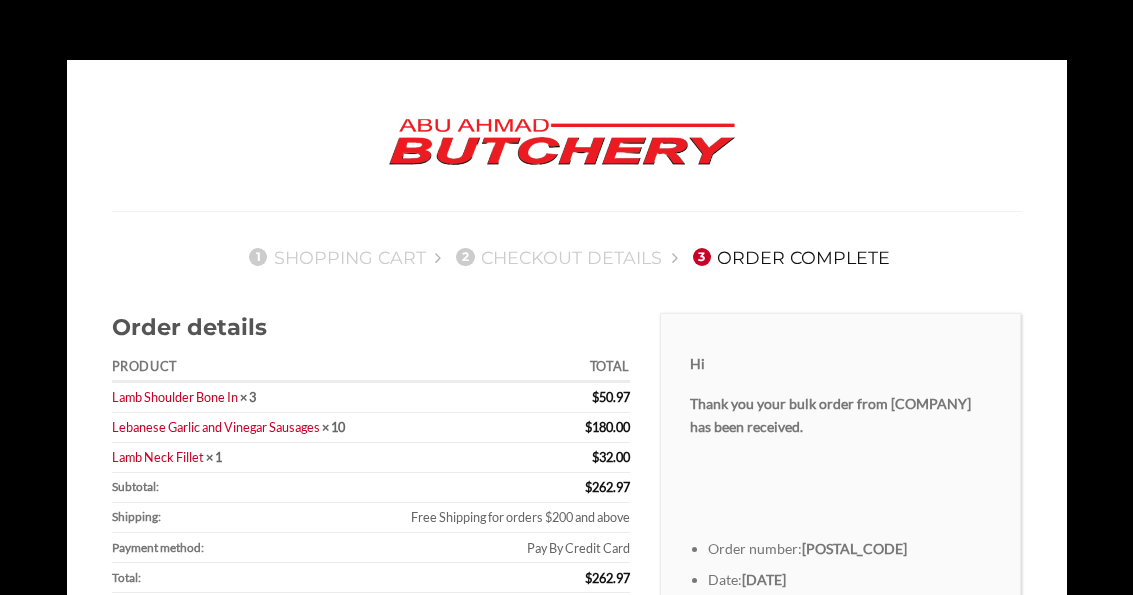 scroll, scrollTop: 0, scrollLeft: 0, axis: both 